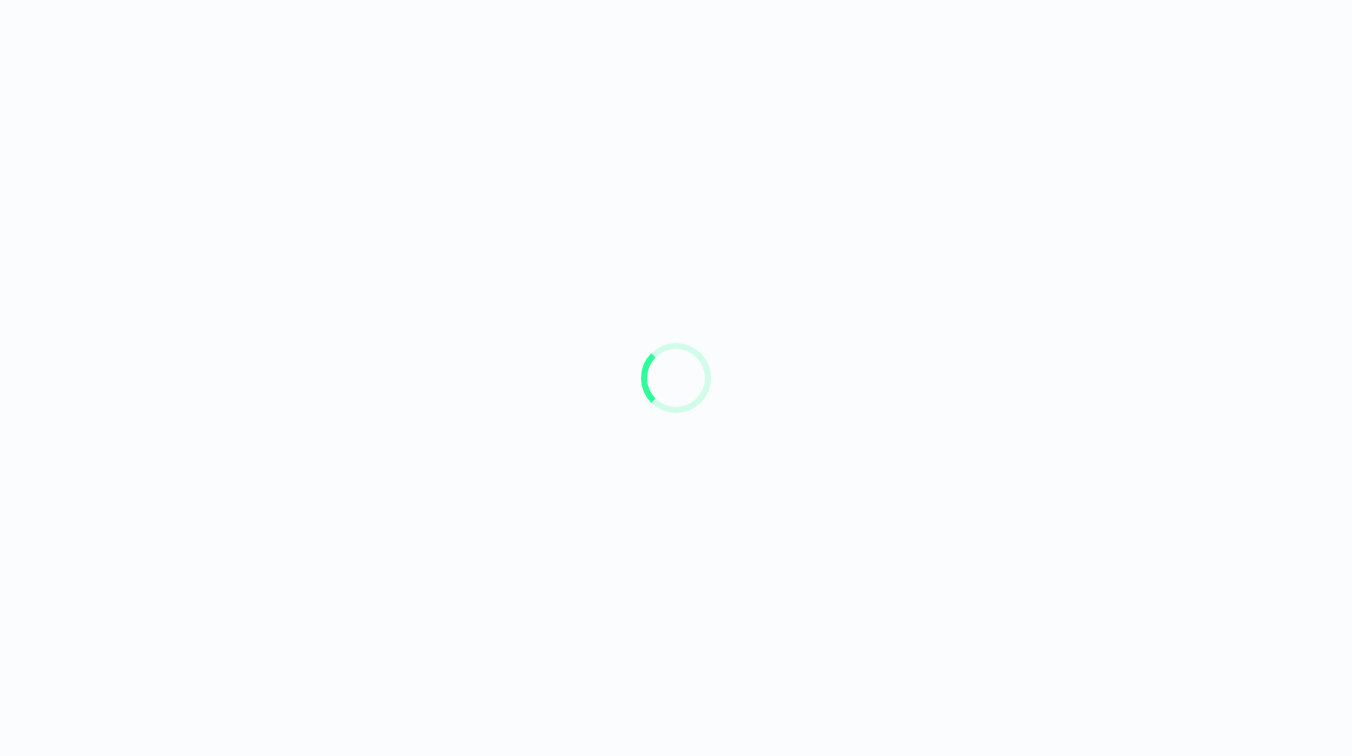 scroll, scrollTop: 0, scrollLeft: 0, axis: both 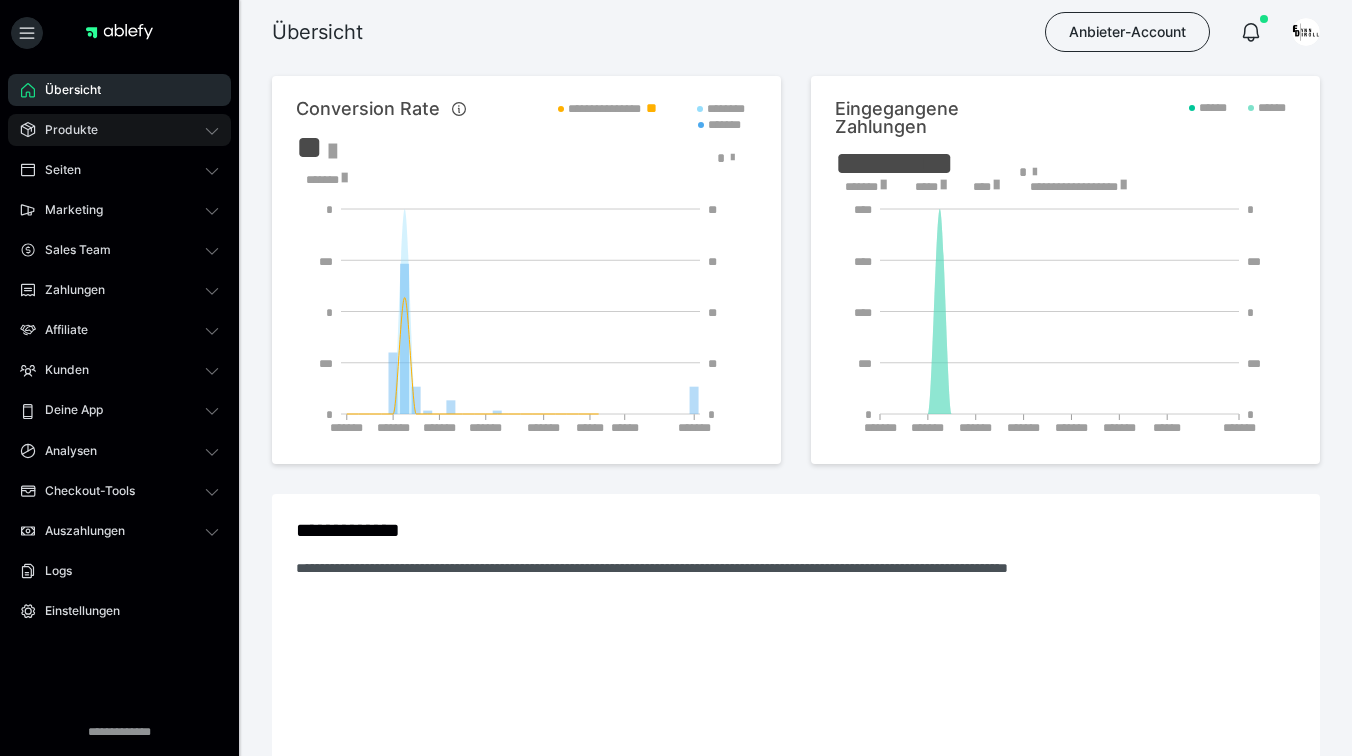 click on "Produkte" at bounding box center (119, 130) 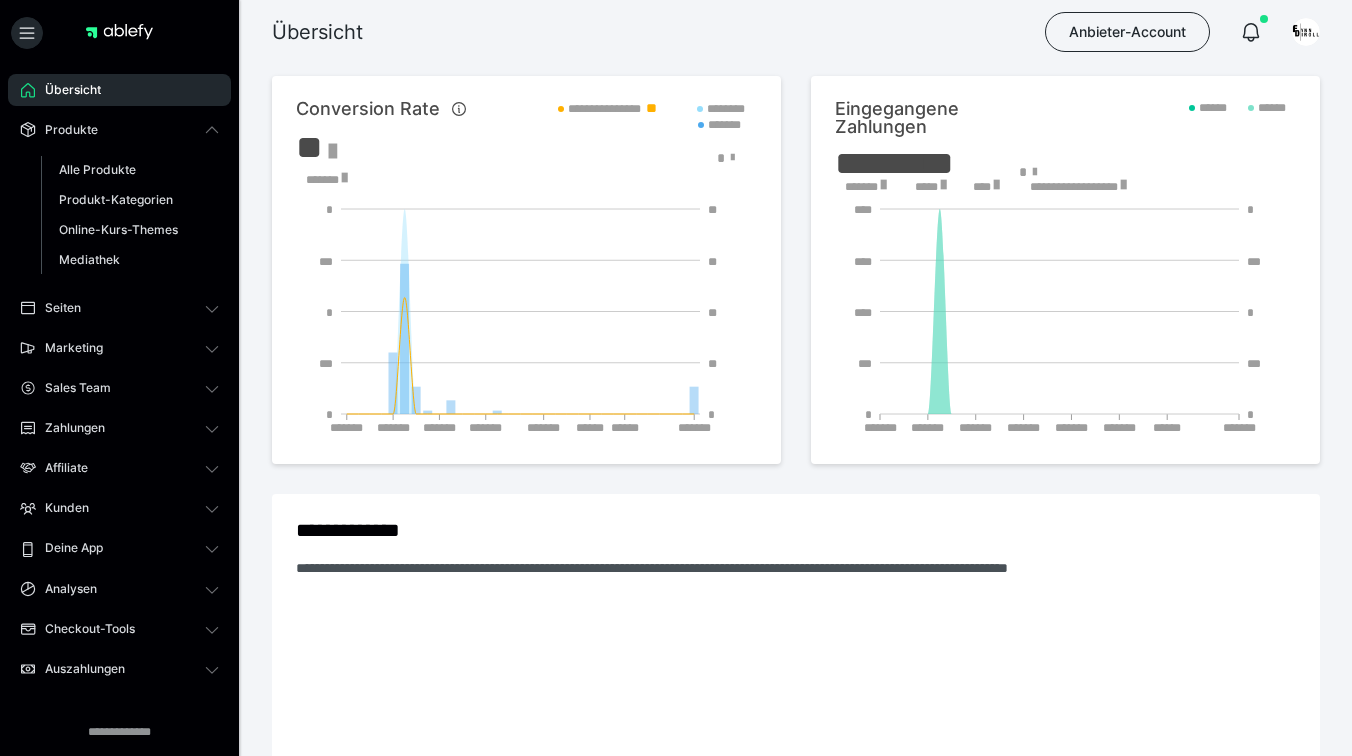 click on "Alle Produkte Produkt-Kategorien Online-Kurs-Themes Mediathek" at bounding box center (119, 215) 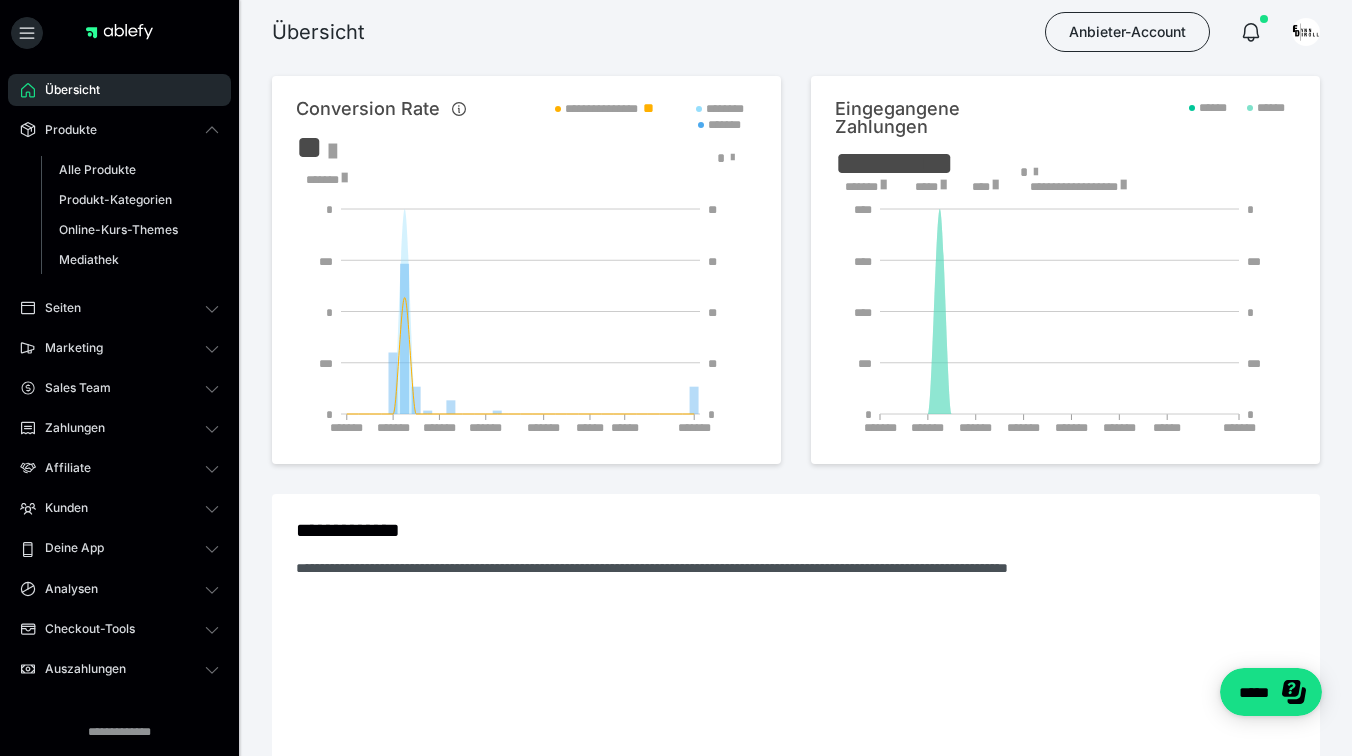 scroll, scrollTop: 0, scrollLeft: 0, axis: both 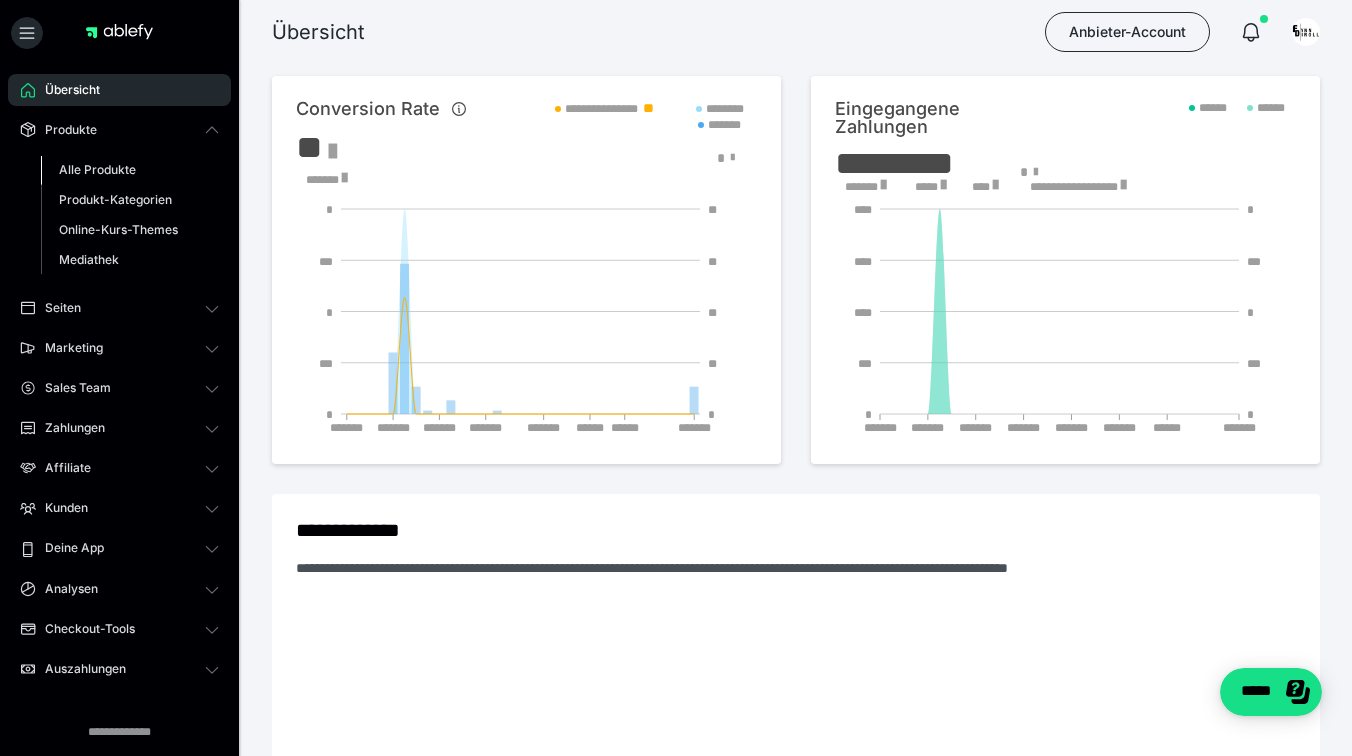 click on "Alle Produkte" at bounding box center [97, 169] 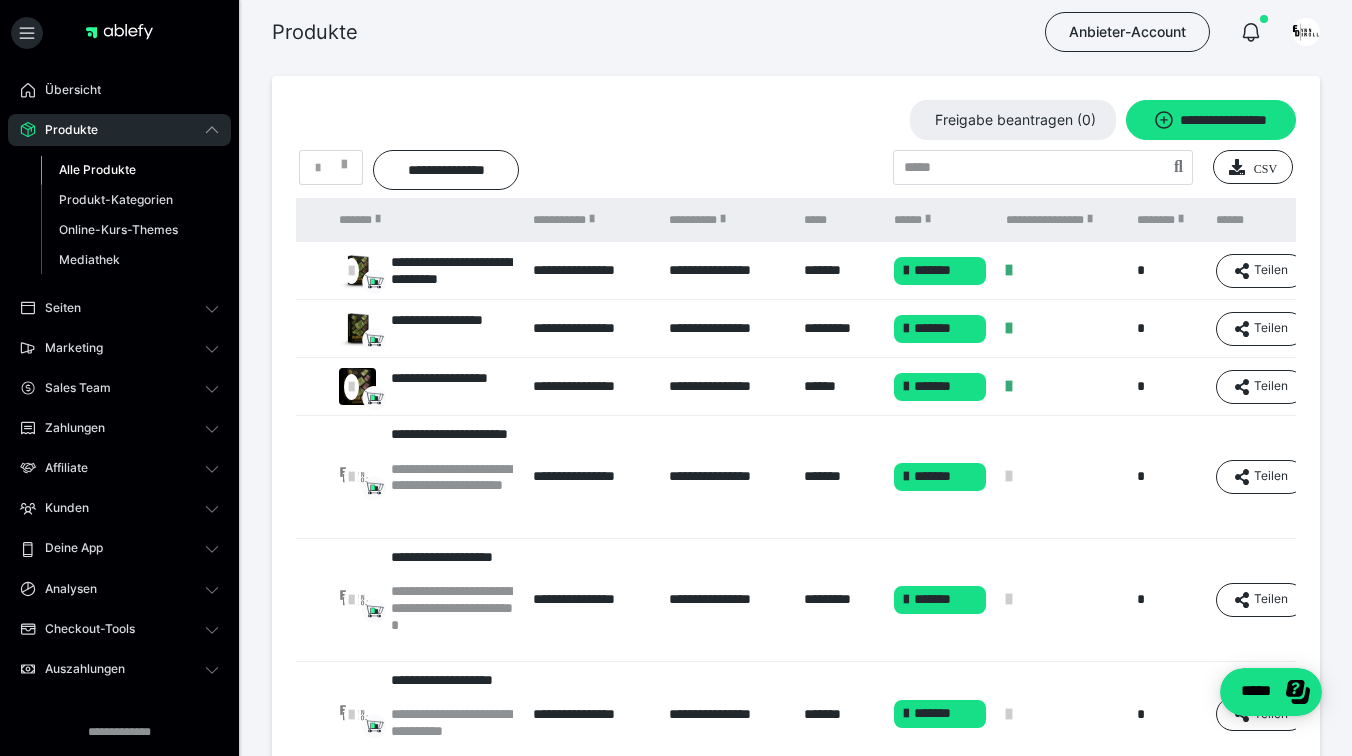 scroll, scrollTop: 0, scrollLeft: 224, axis: horizontal 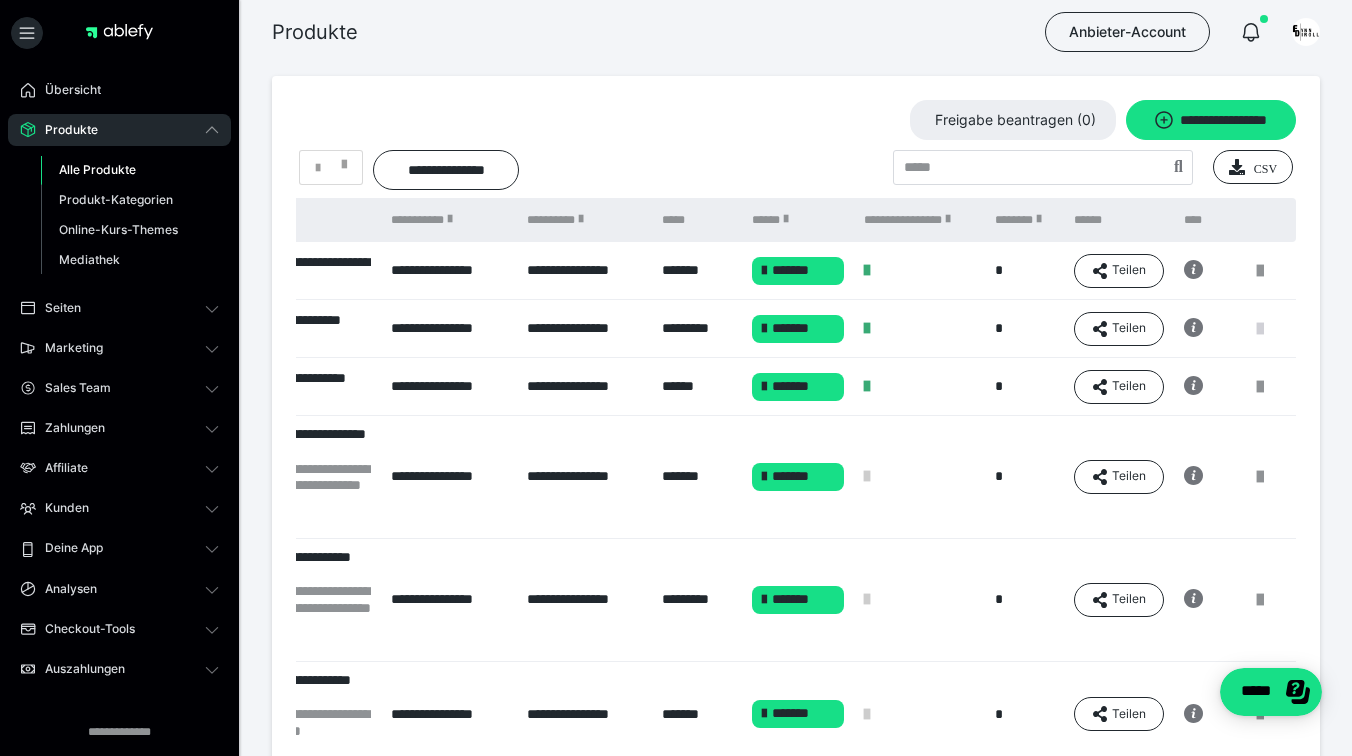 click at bounding box center (1260, 329) 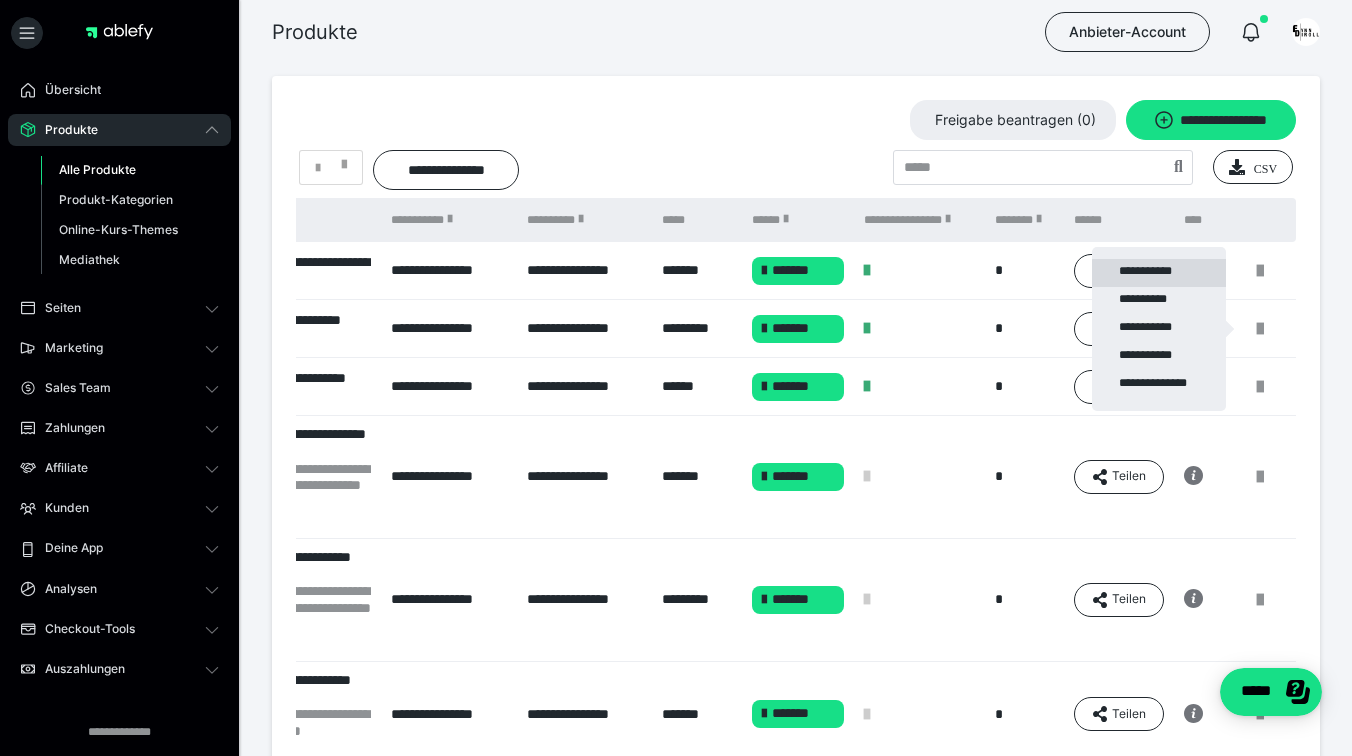 click on "**********" at bounding box center (1159, 273) 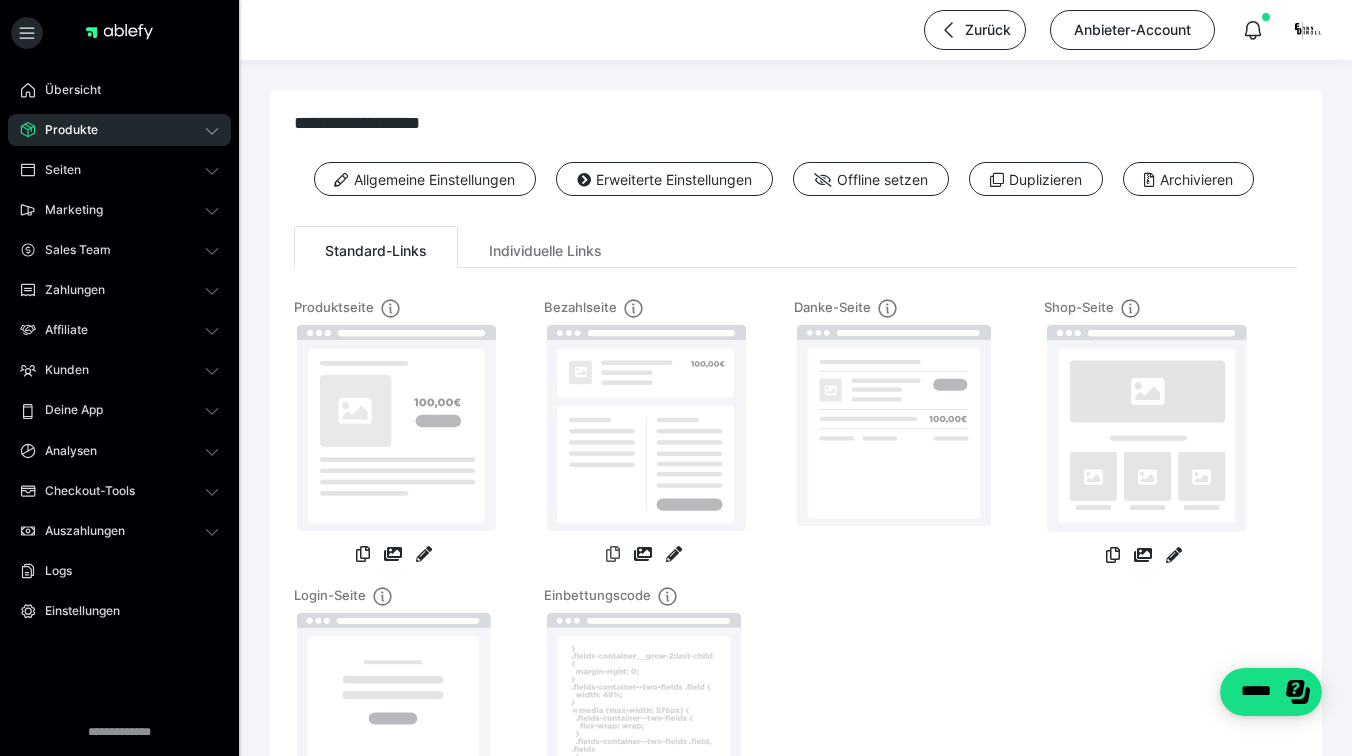 click at bounding box center [613, 554] 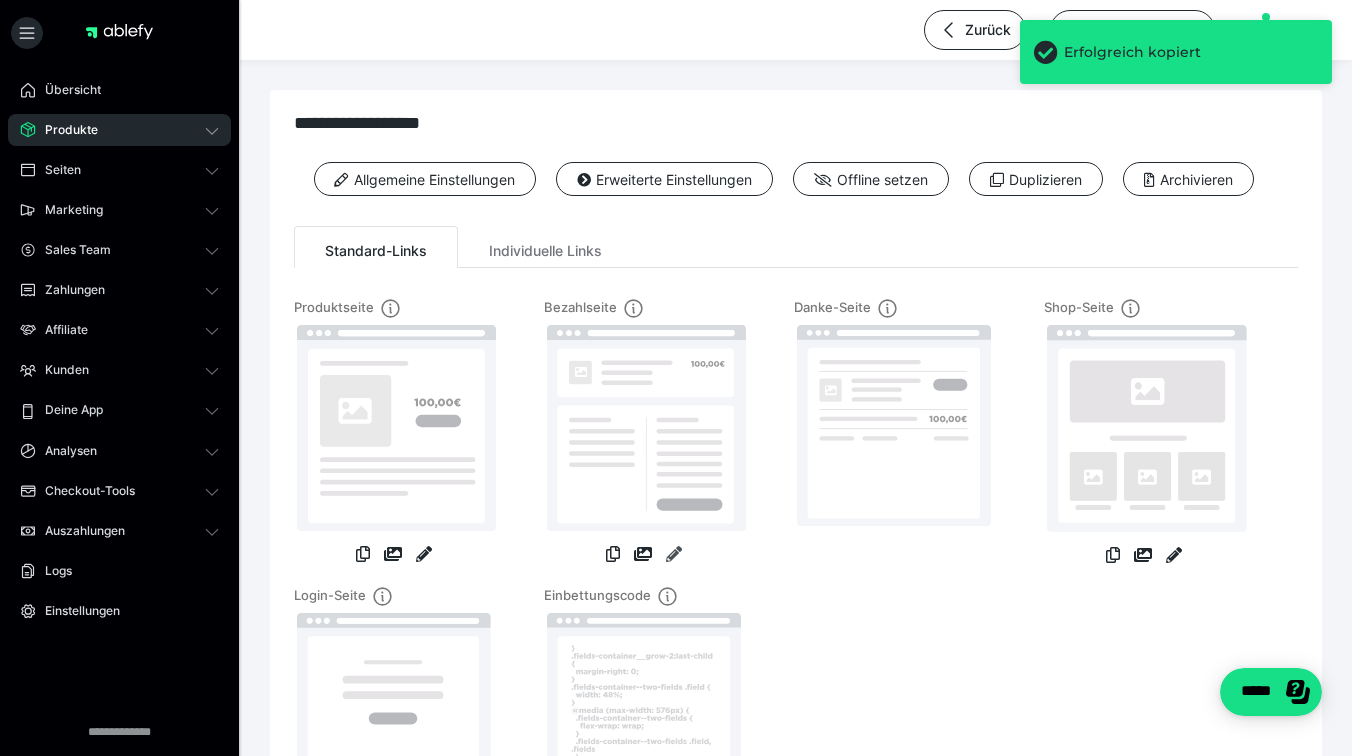 click at bounding box center (674, 554) 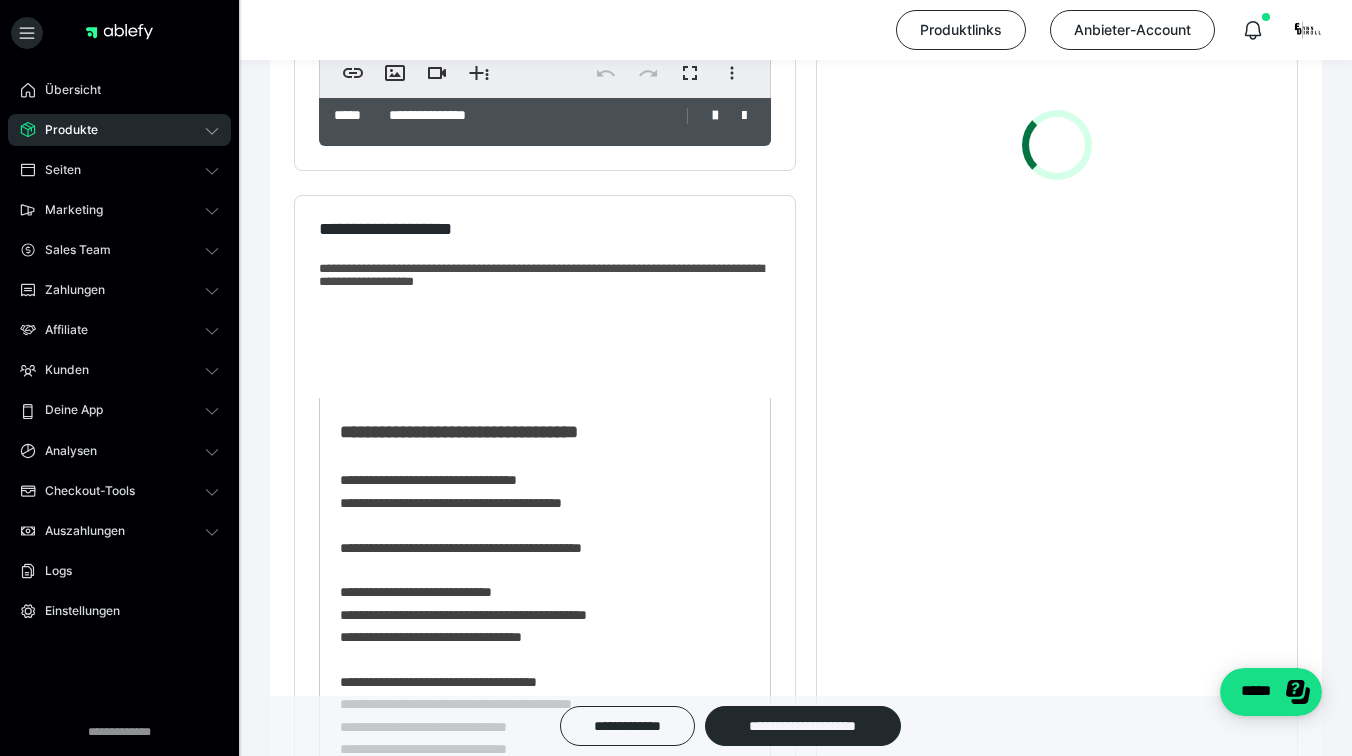 scroll, scrollTop: 0, scrollLeft: 0, axis: both 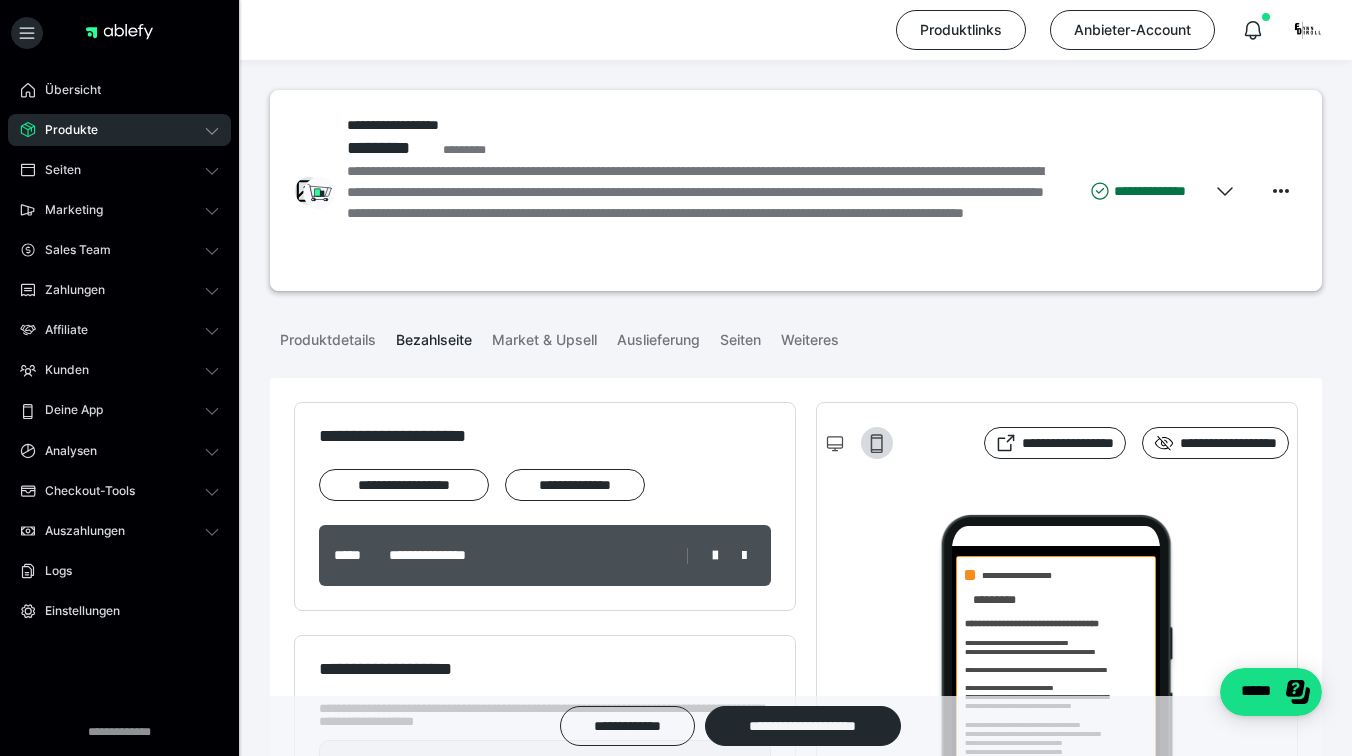 click on "Bezahlseite" at bounding box center (434, 336) 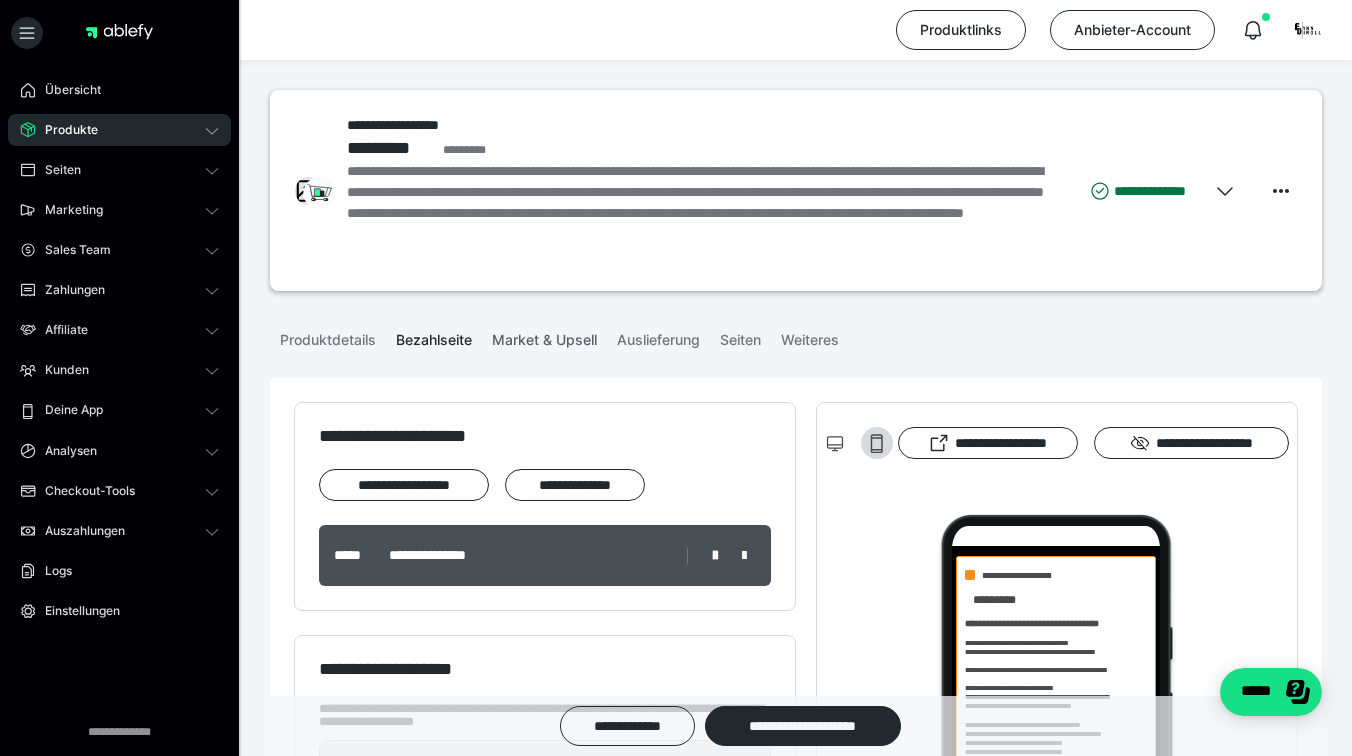 click on "Market & Upsell" at bounding box center [544, 336] 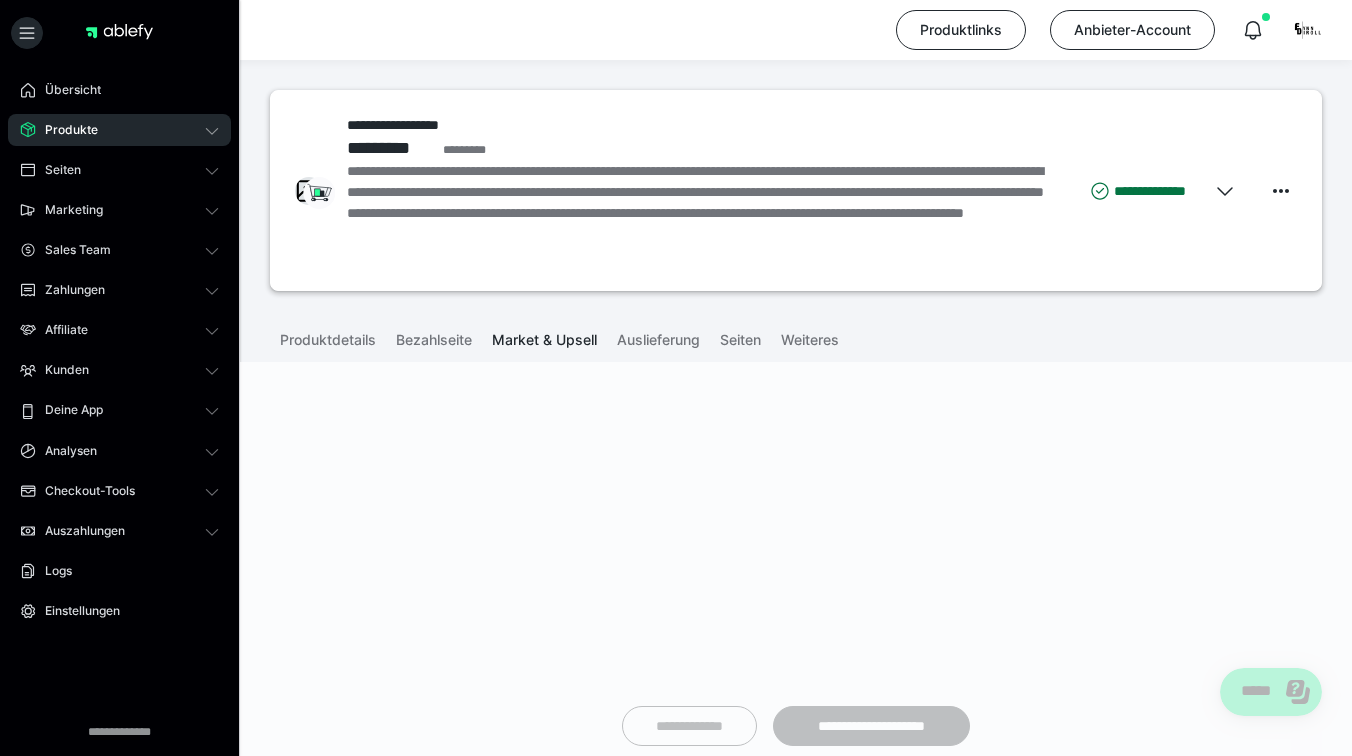 type on "**********" 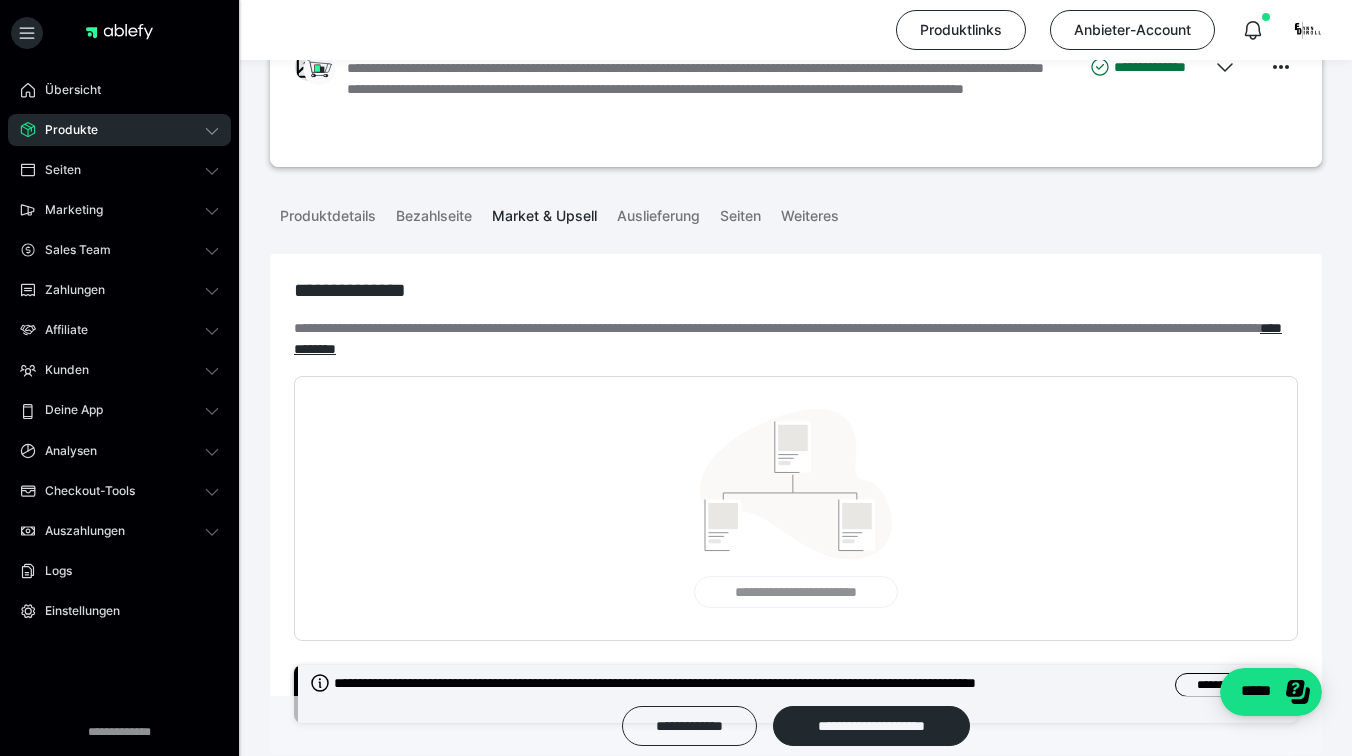 scroll, scrollTop: 125, scrollLeft: 0, axis: vertical 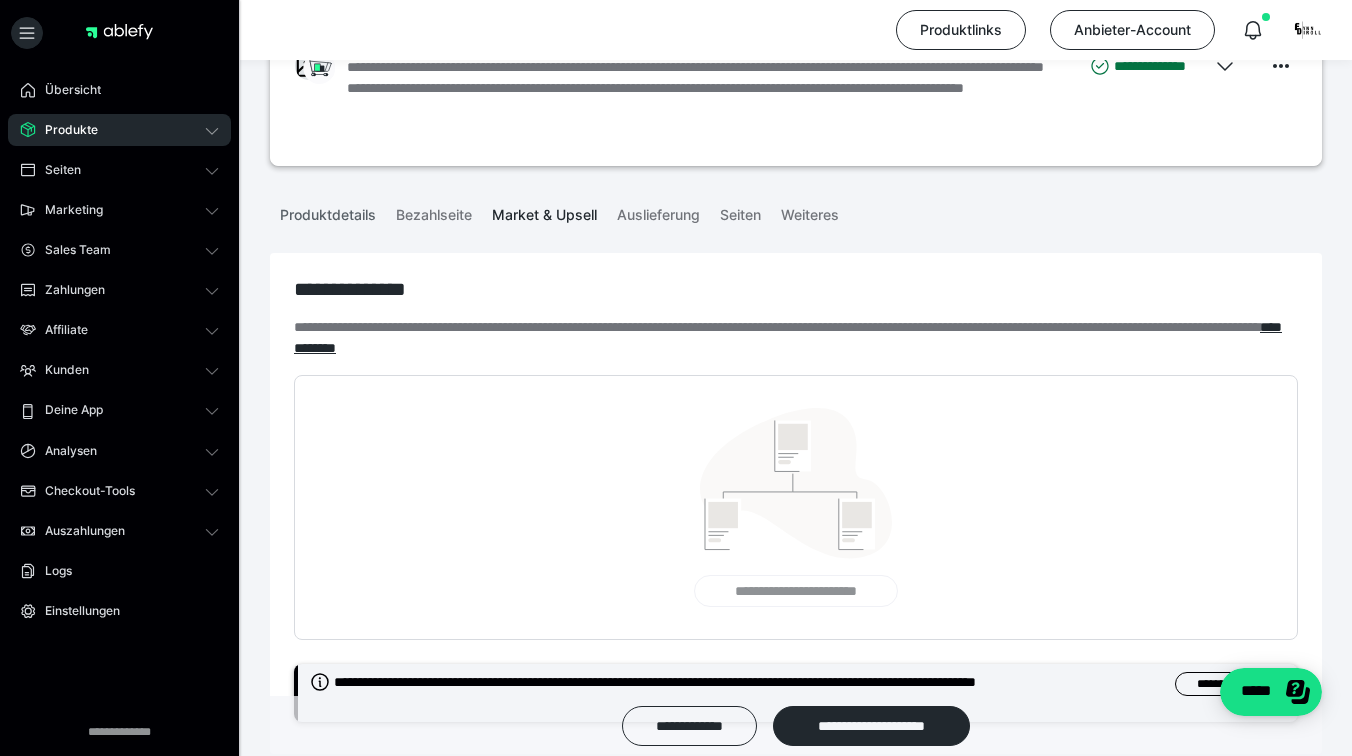 click on "Produktdetails" at bounding box center (328, 211) 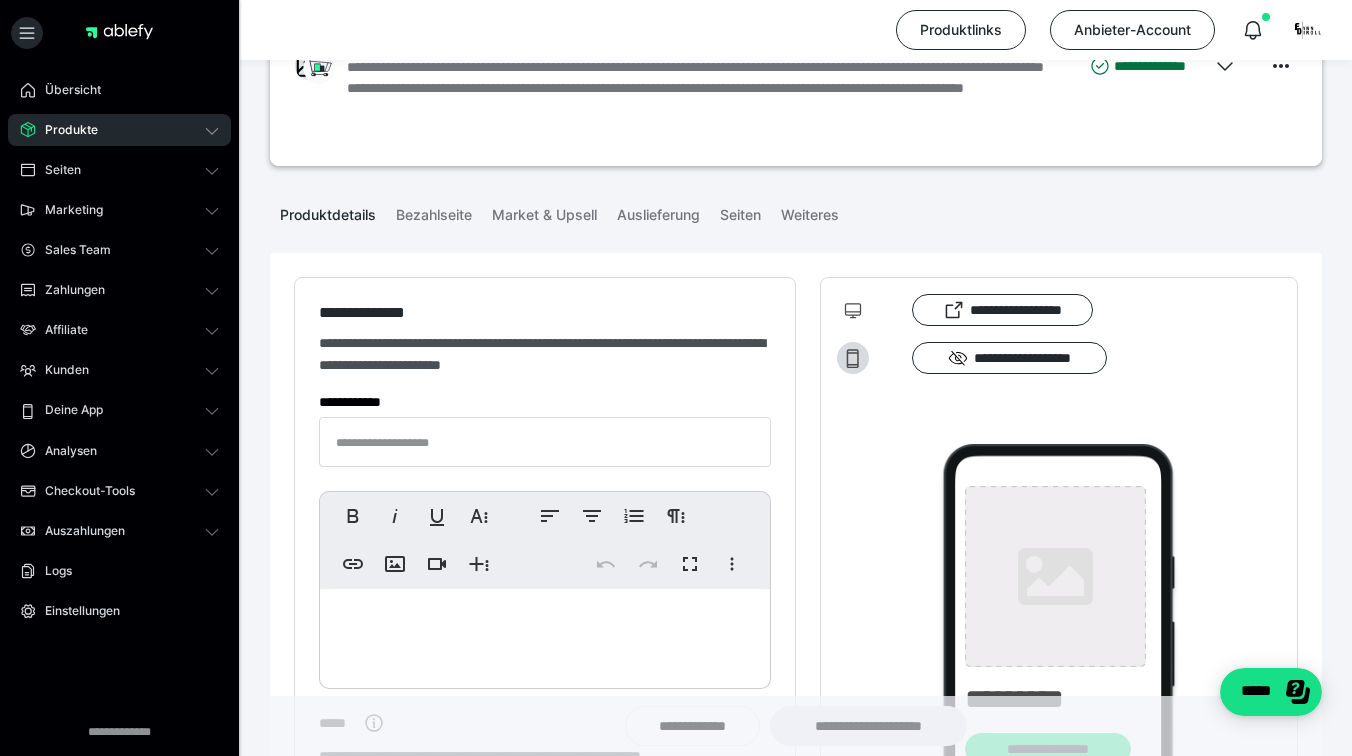 type on "**********" 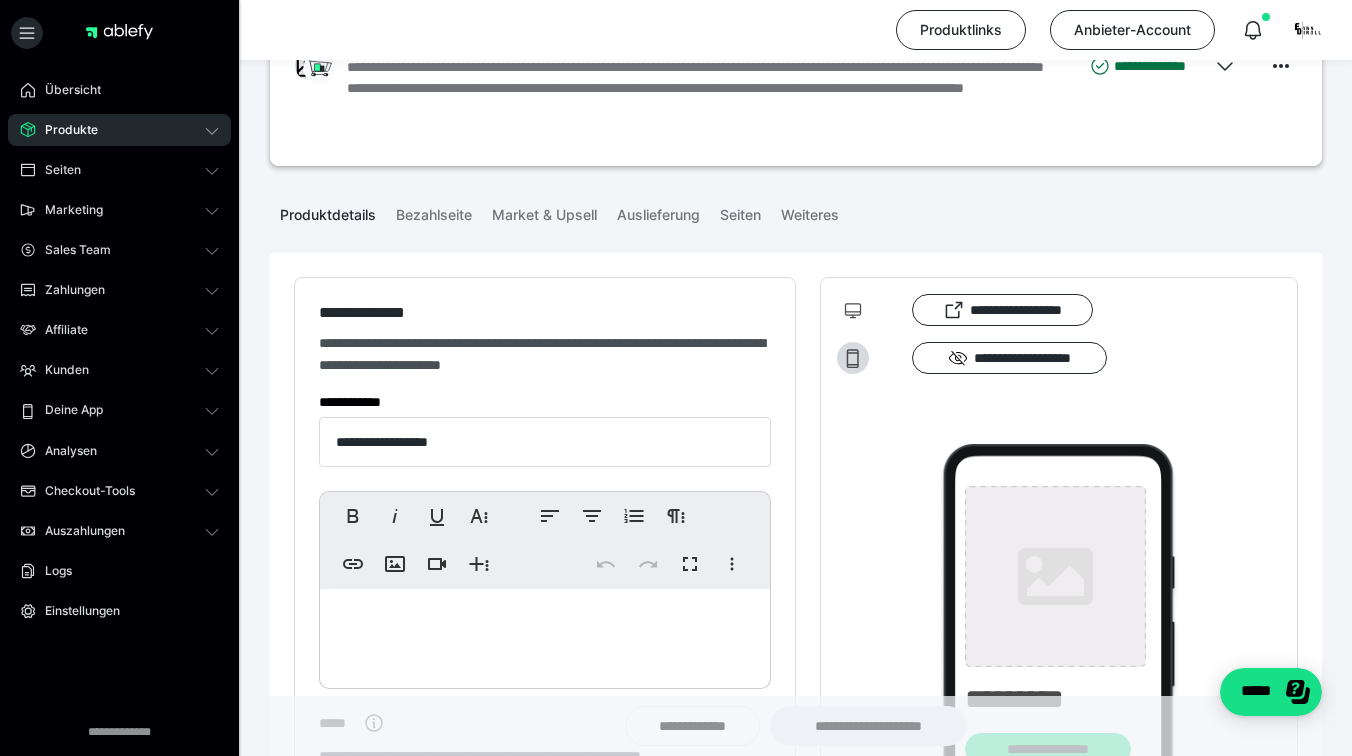 type on "**********" 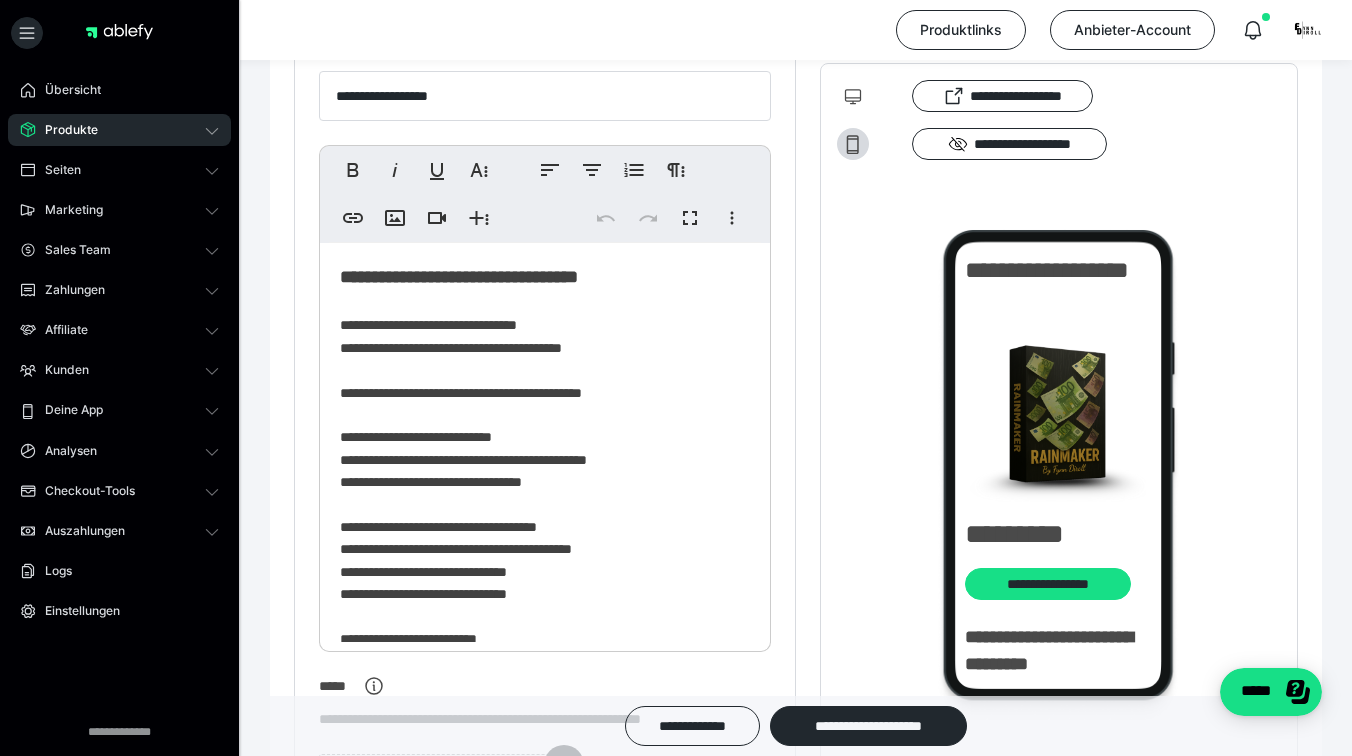 scroll, scrollTop: 0, scrollLeft: 0, axis: both 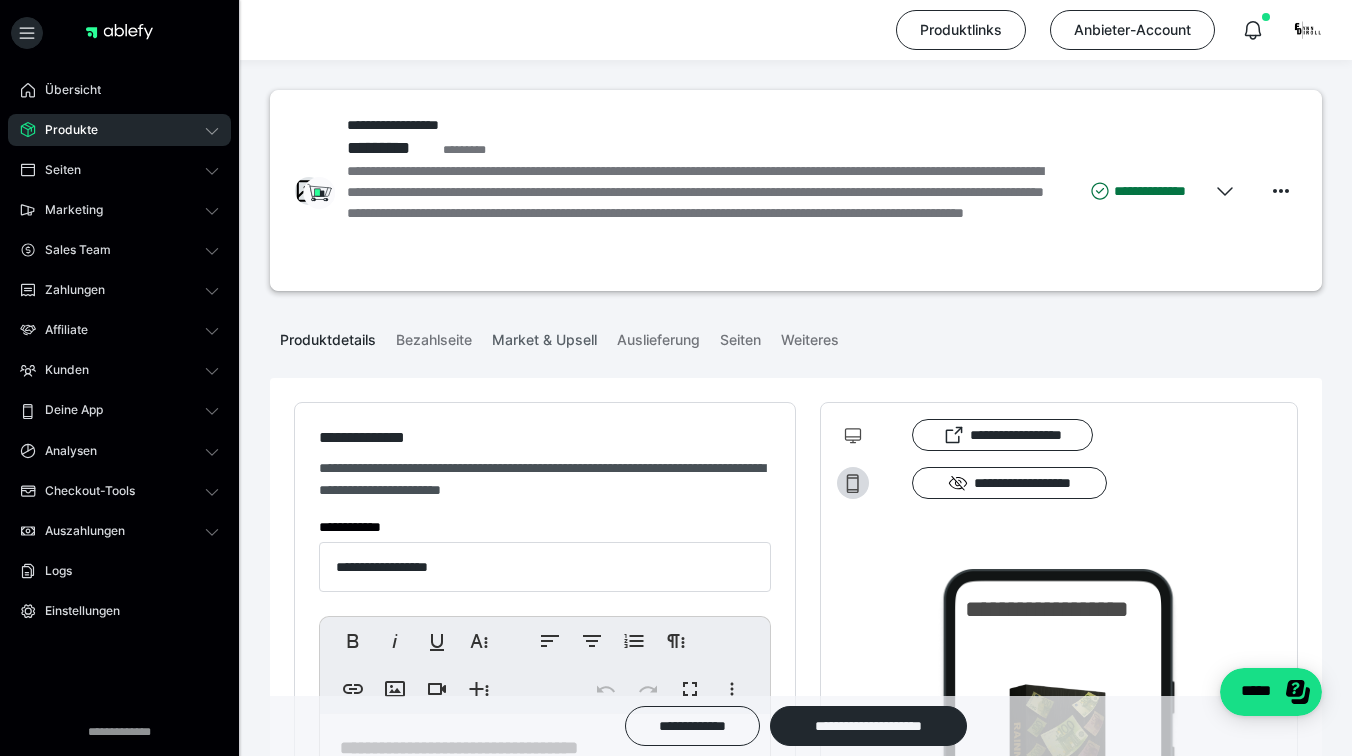 click on "Market & Upsell" at bounding box center (544, 336) 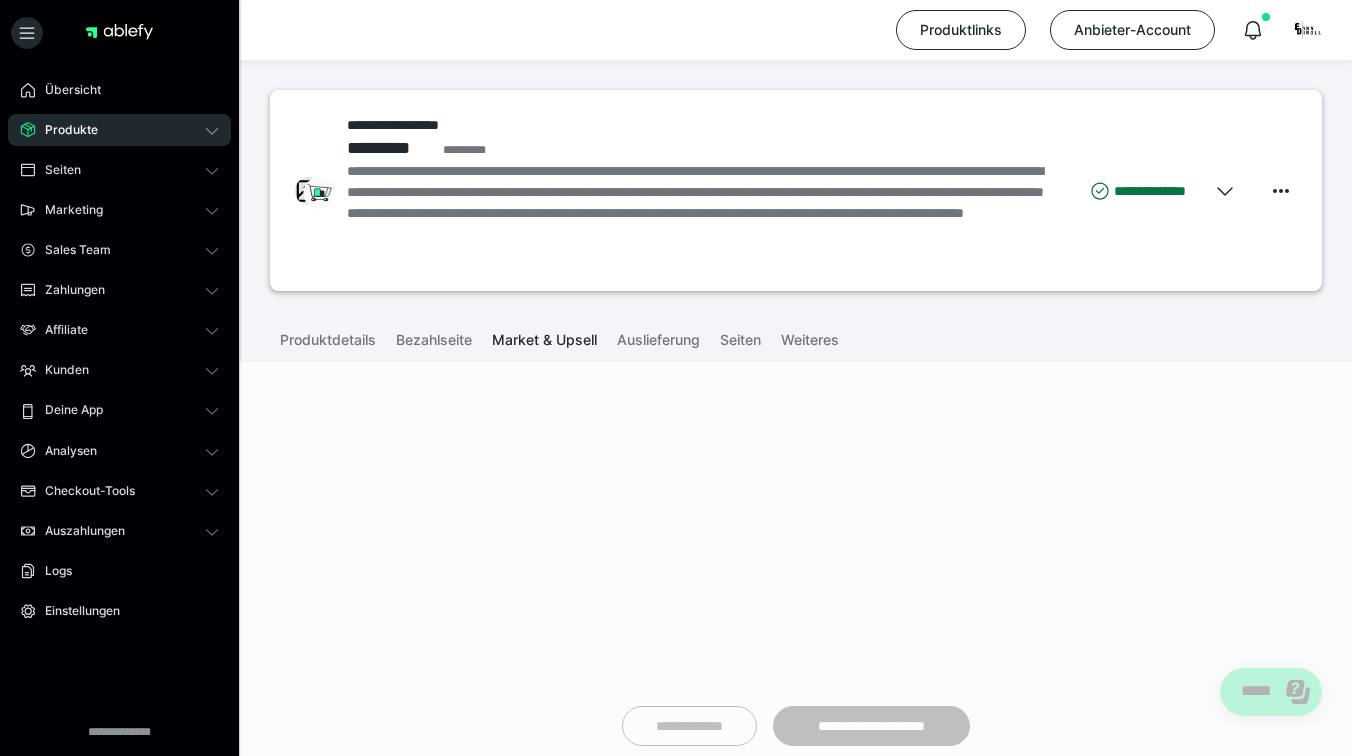 type on "**********" 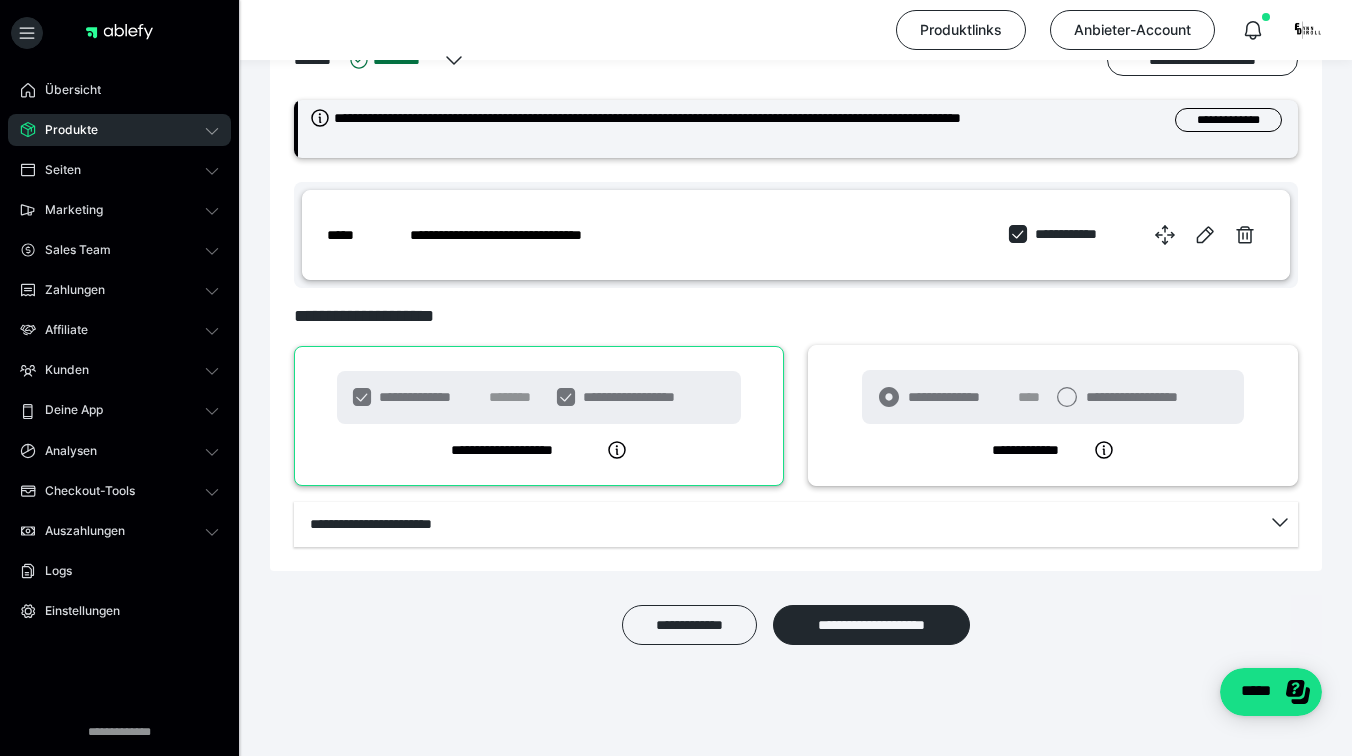 scroll, scrollTop: 0, scrollLeft: 0, axis: both 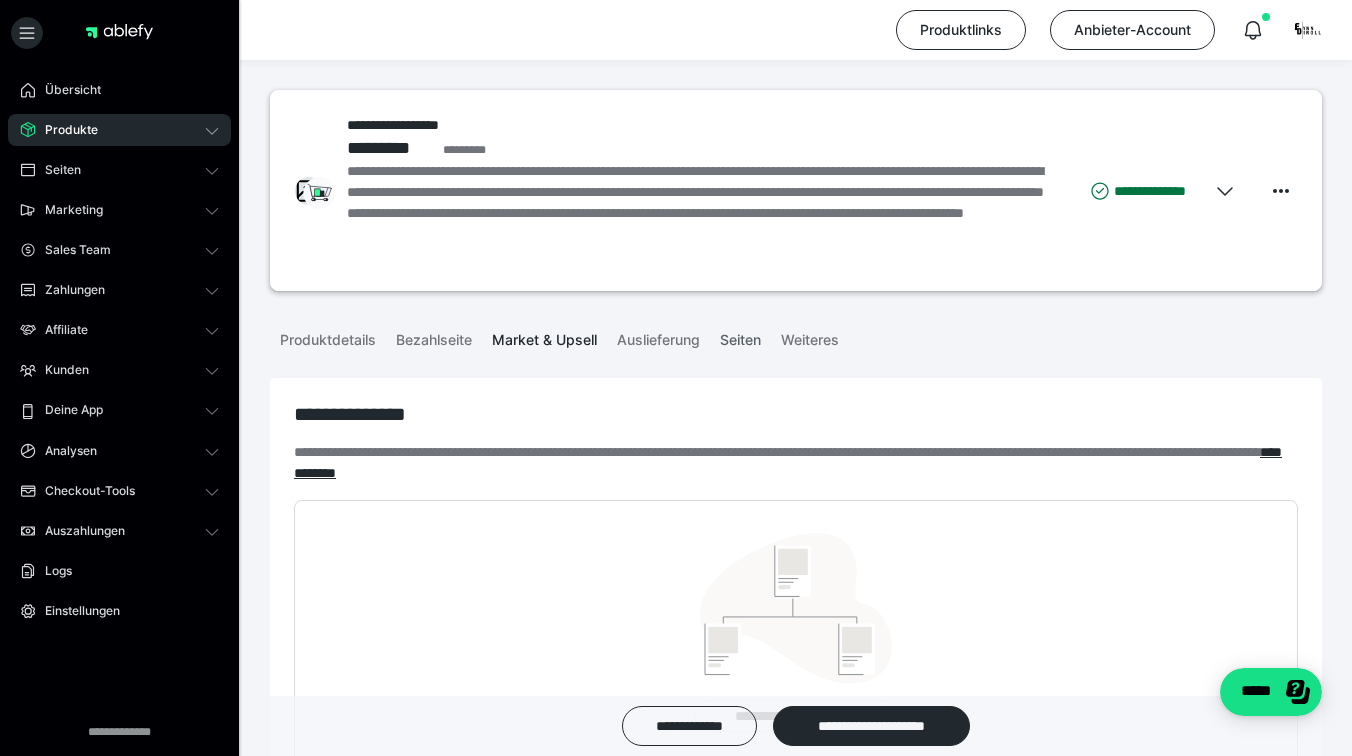 click on "Seiten" at bounding box center (740, 336) 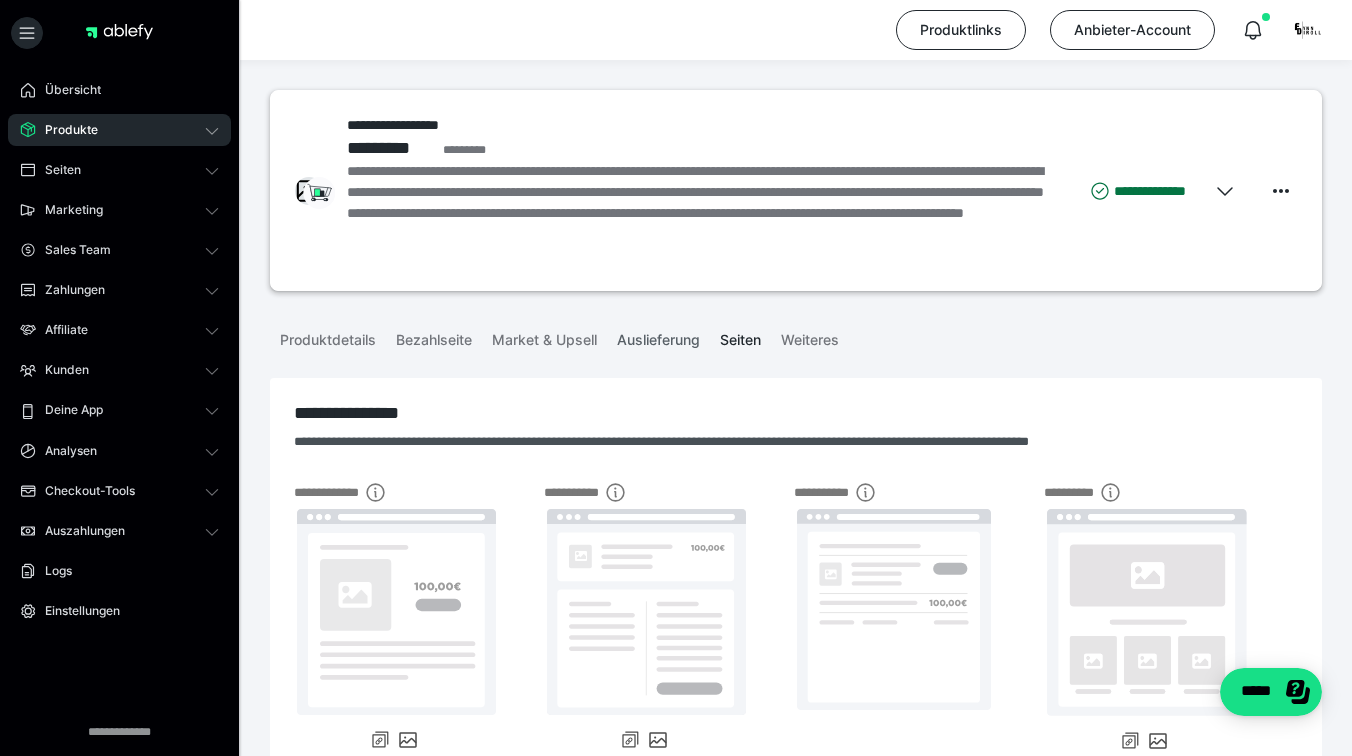click on "Auslieferung" at bounding box center (658, 336) 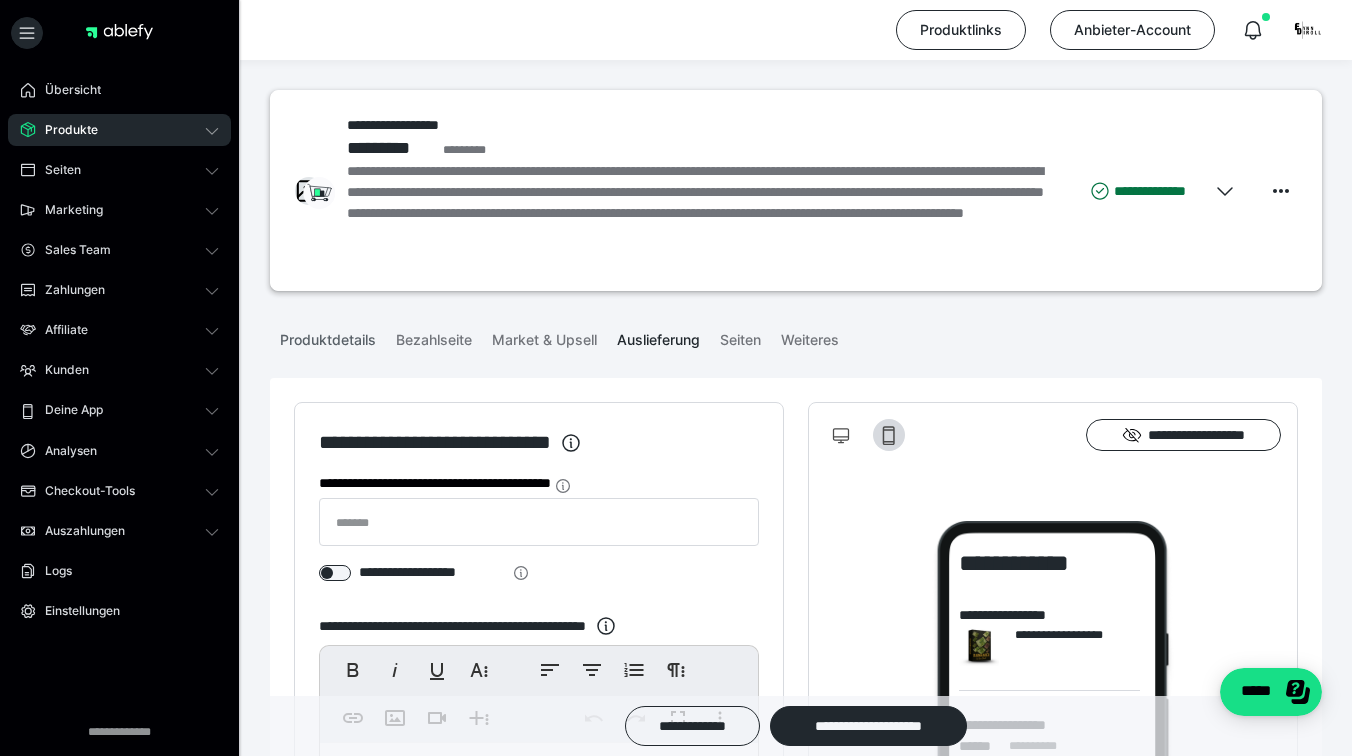 click on "Produktdetails" at bounding box center [328, 336] 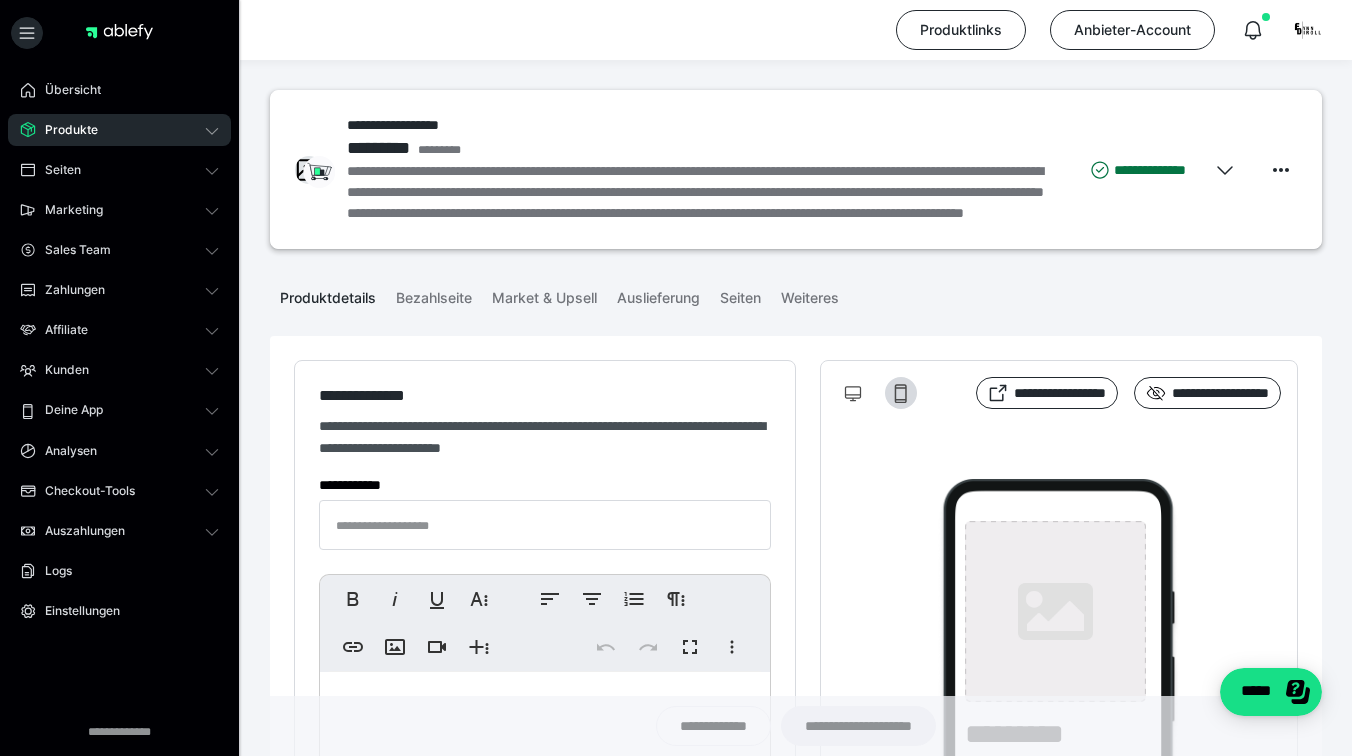 type on "**********" 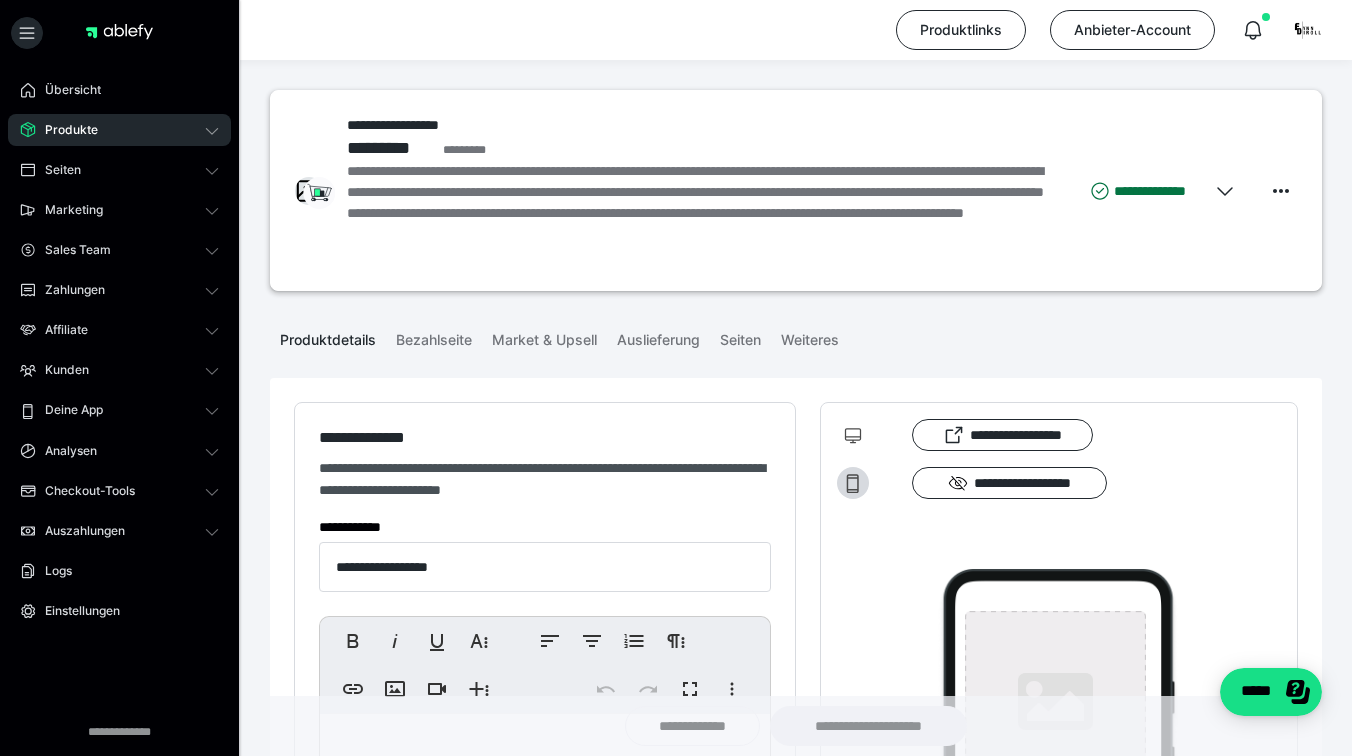 type on "**********" 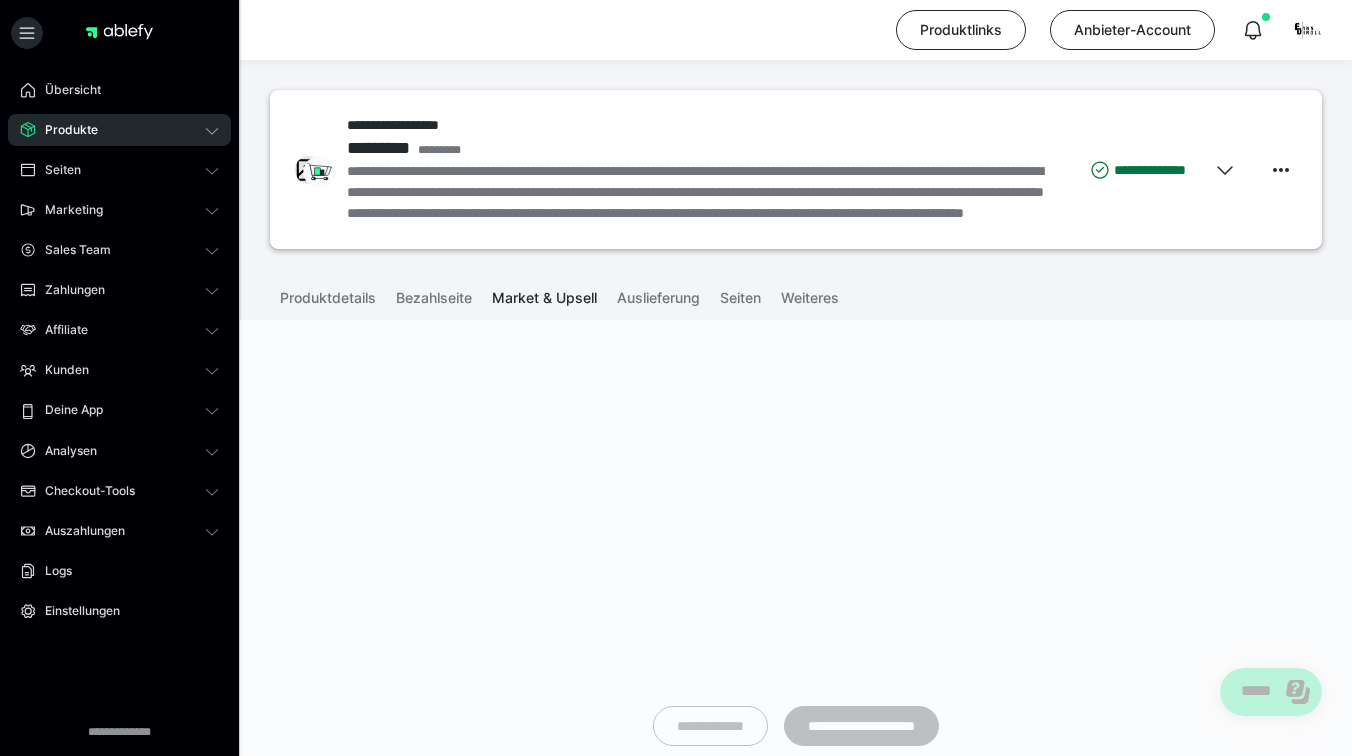 type on "**********" 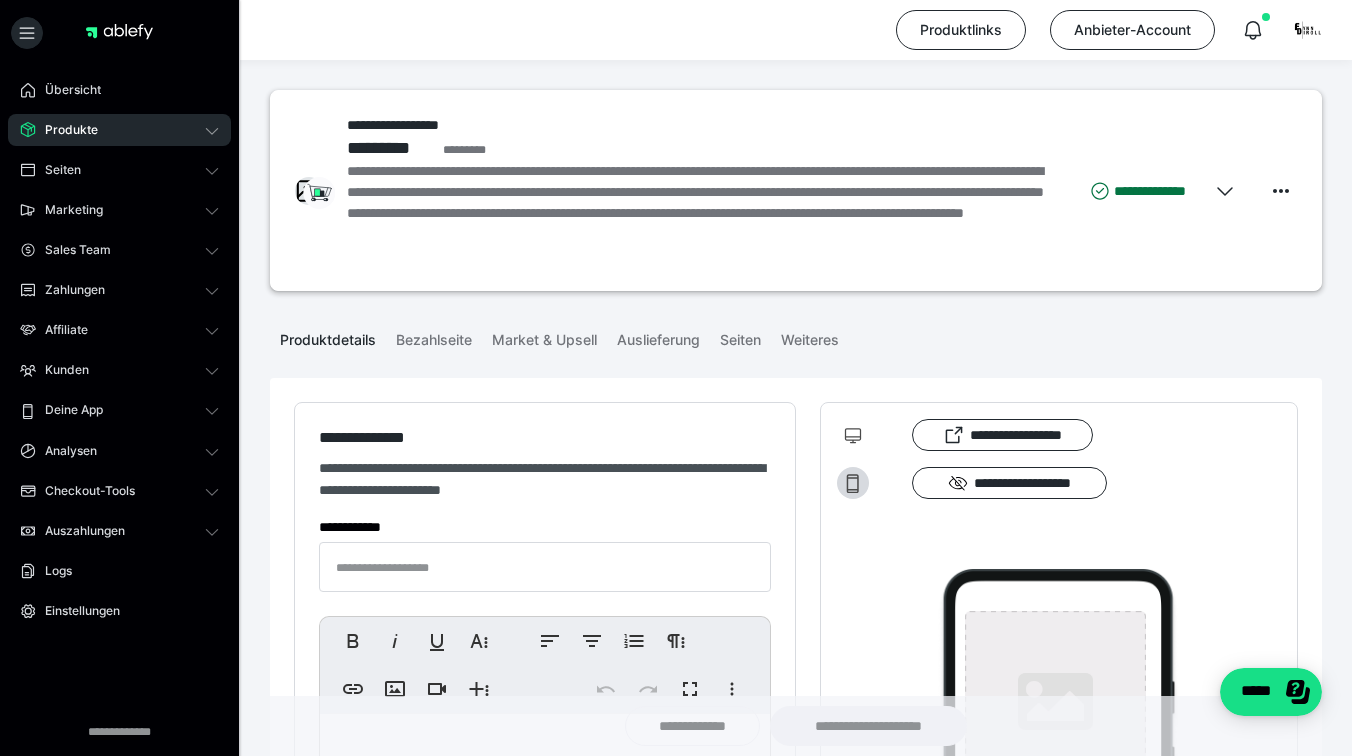 type on "**********" 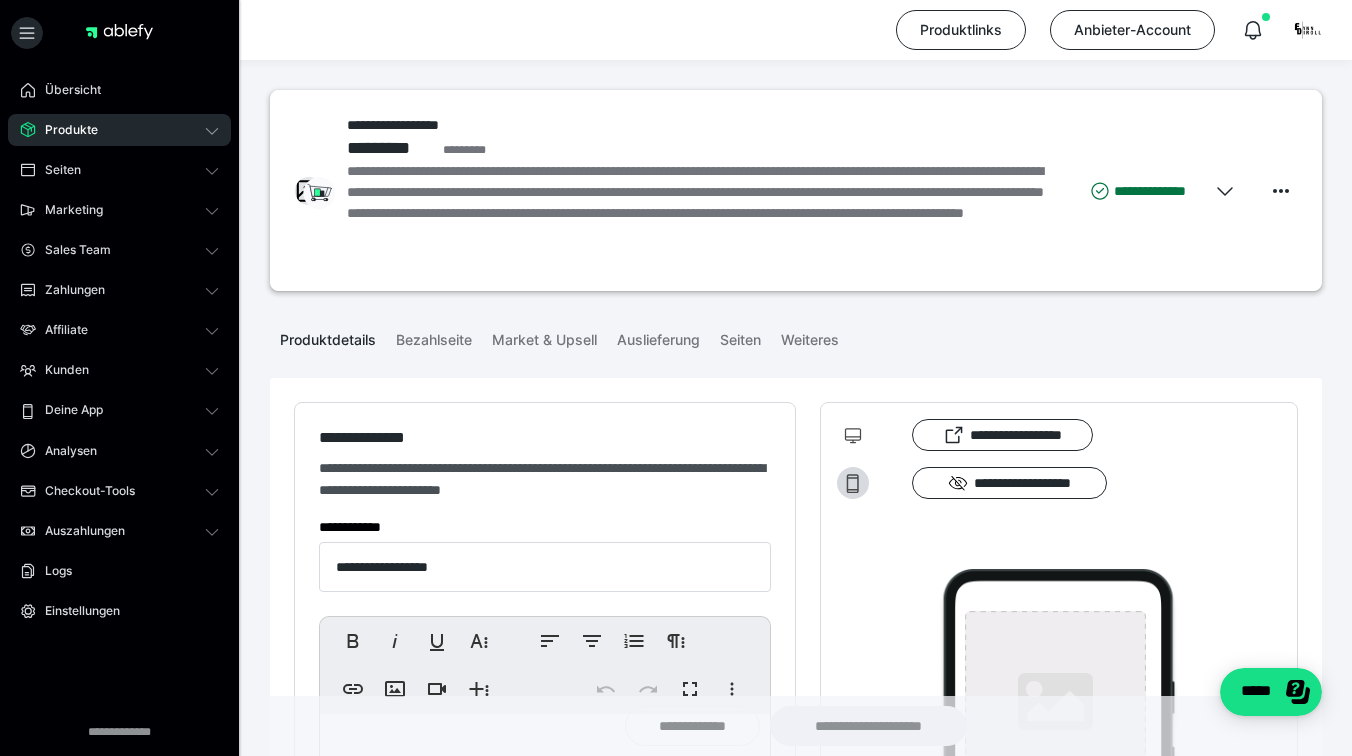 type on "**********" 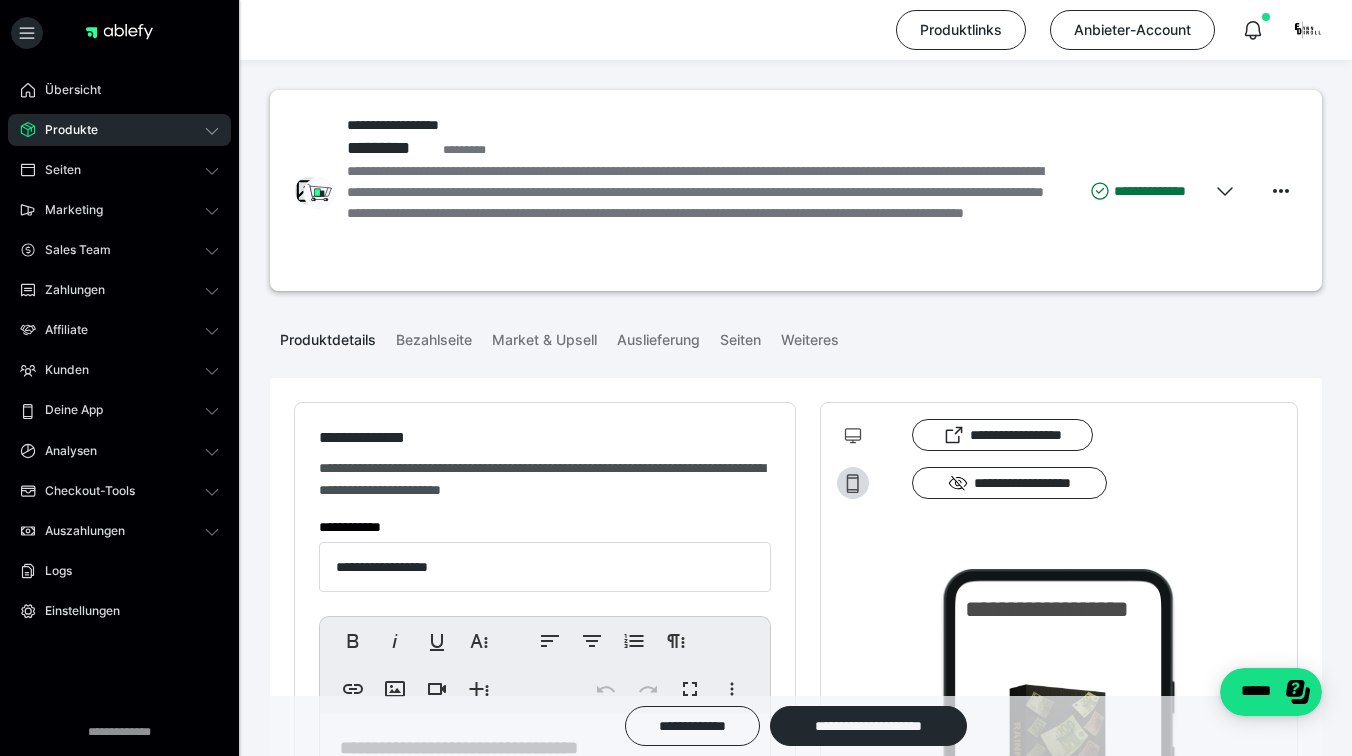 scroll, scrollTop: 125, scrollLeft: 0, axis: vertical 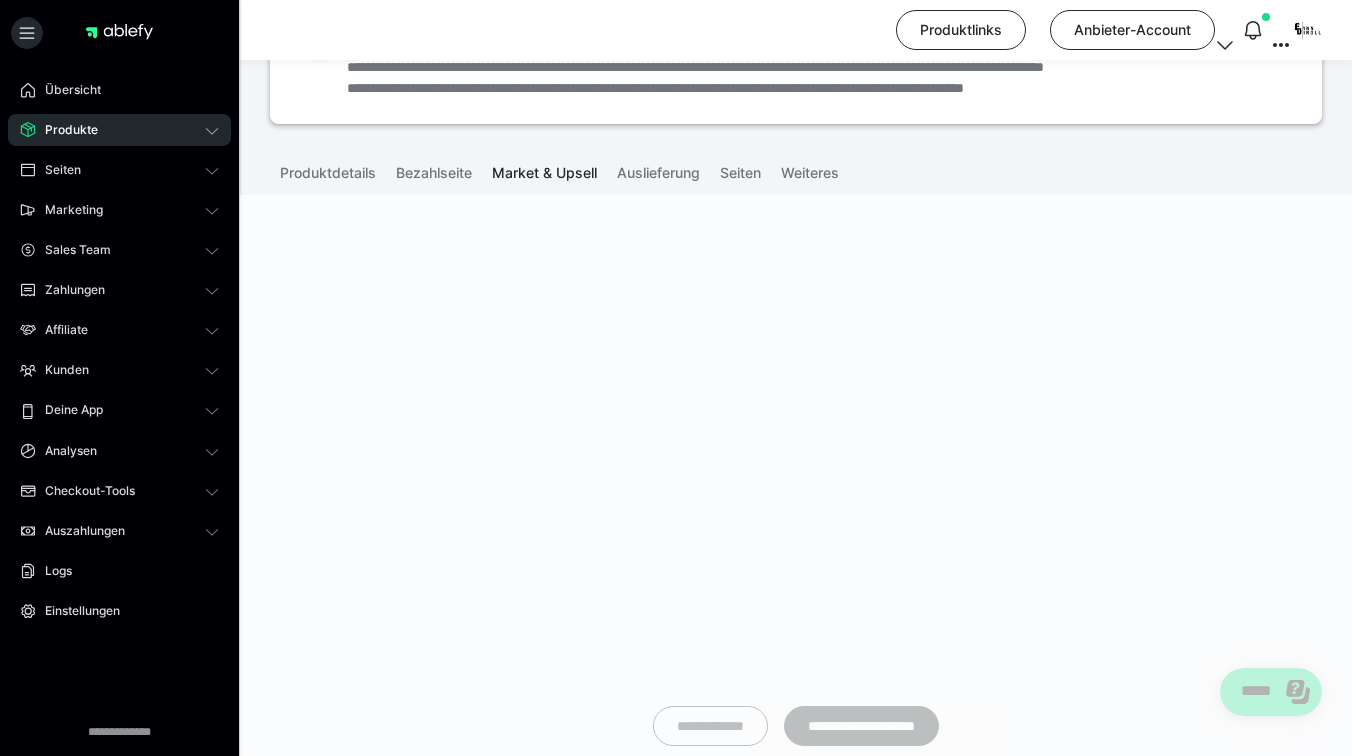 type on "**********" 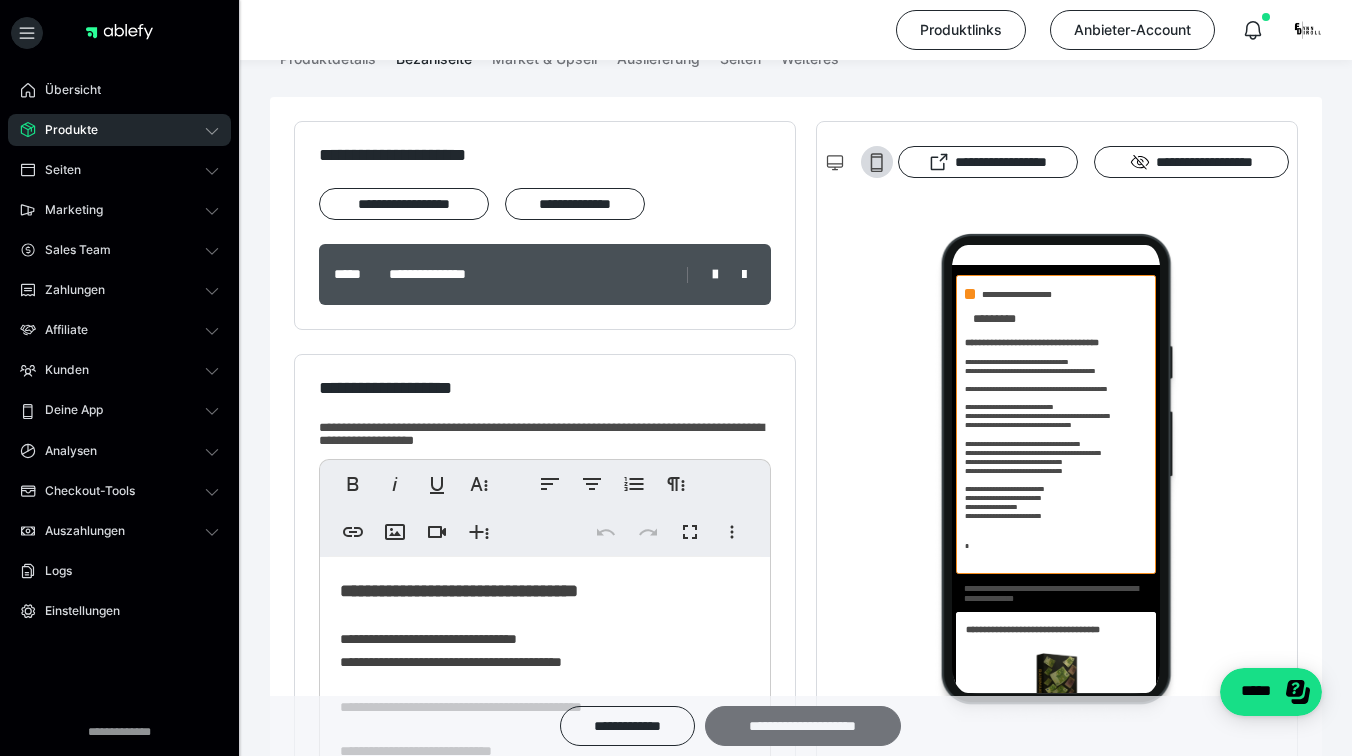 scroll, scrollTop: 0, scrollLeft: 0, axis: both 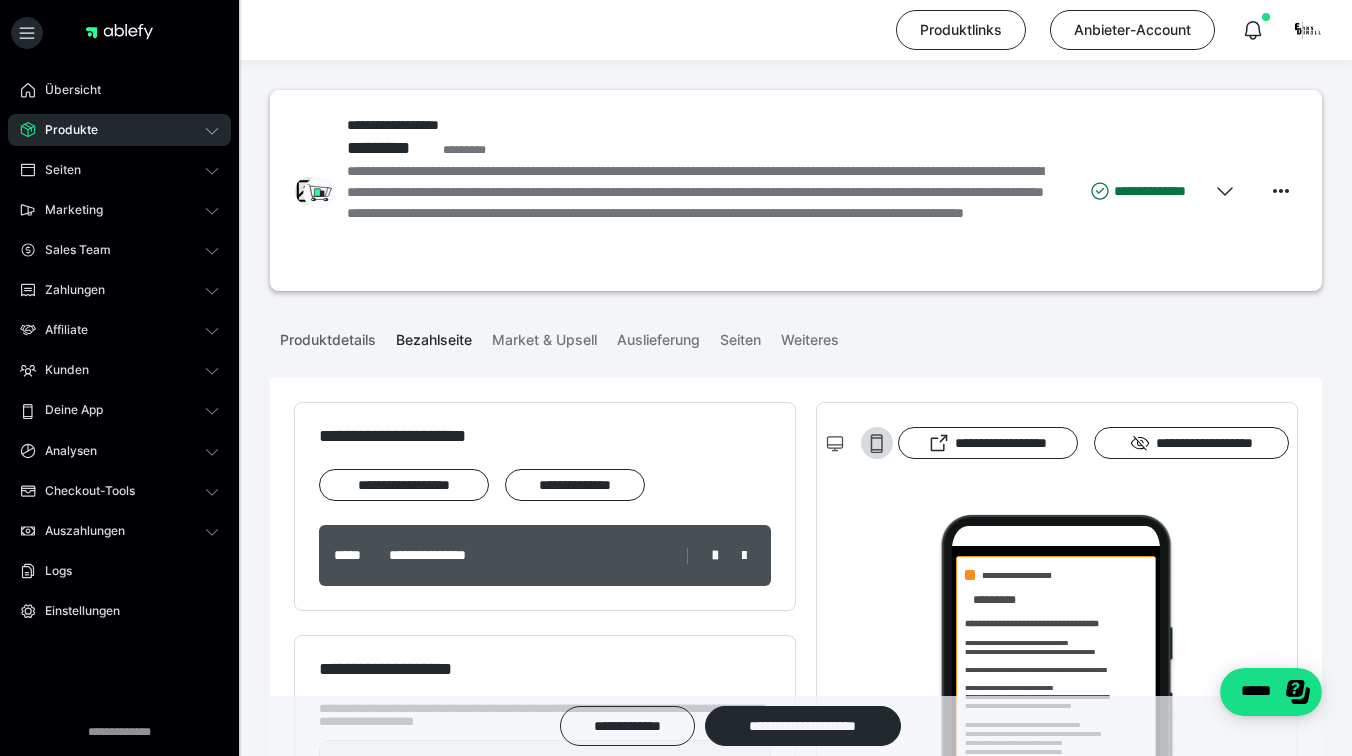click on "Produktdetails" at bounding box center [328, 336] 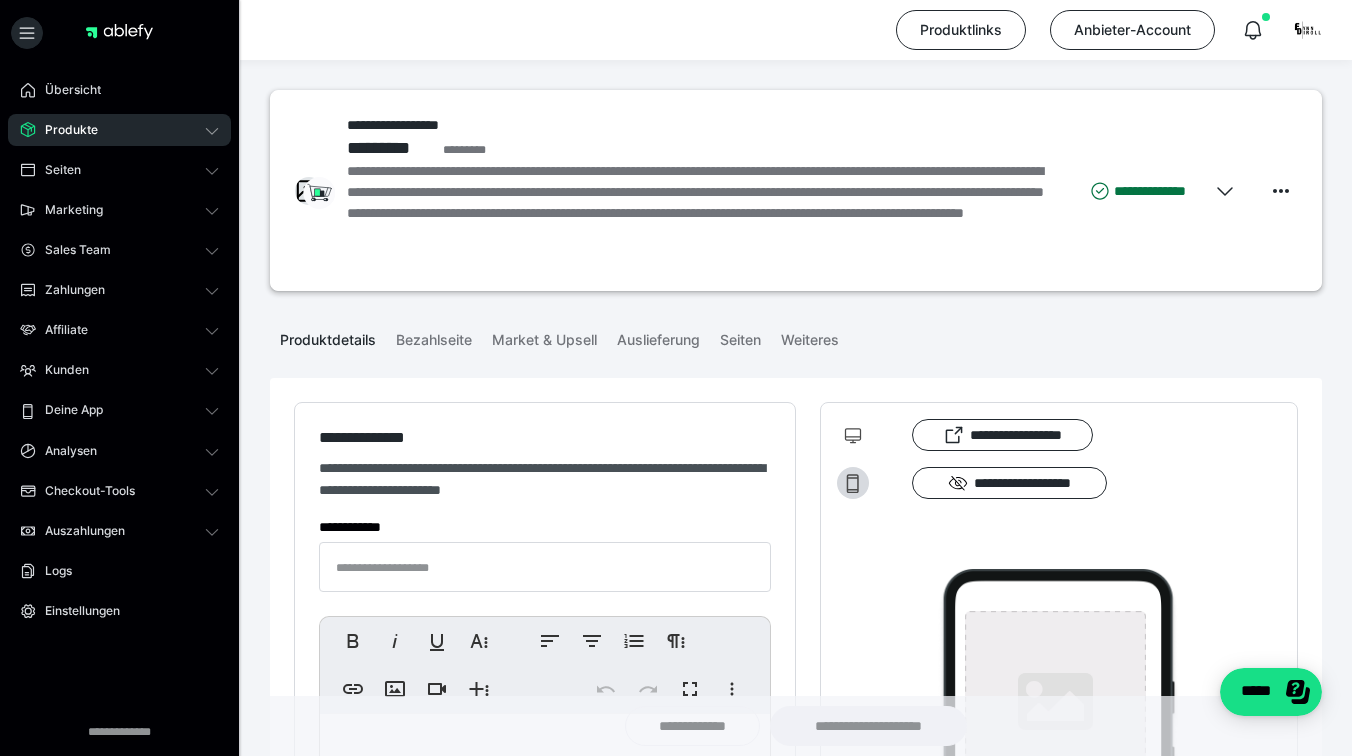 type on "**********" 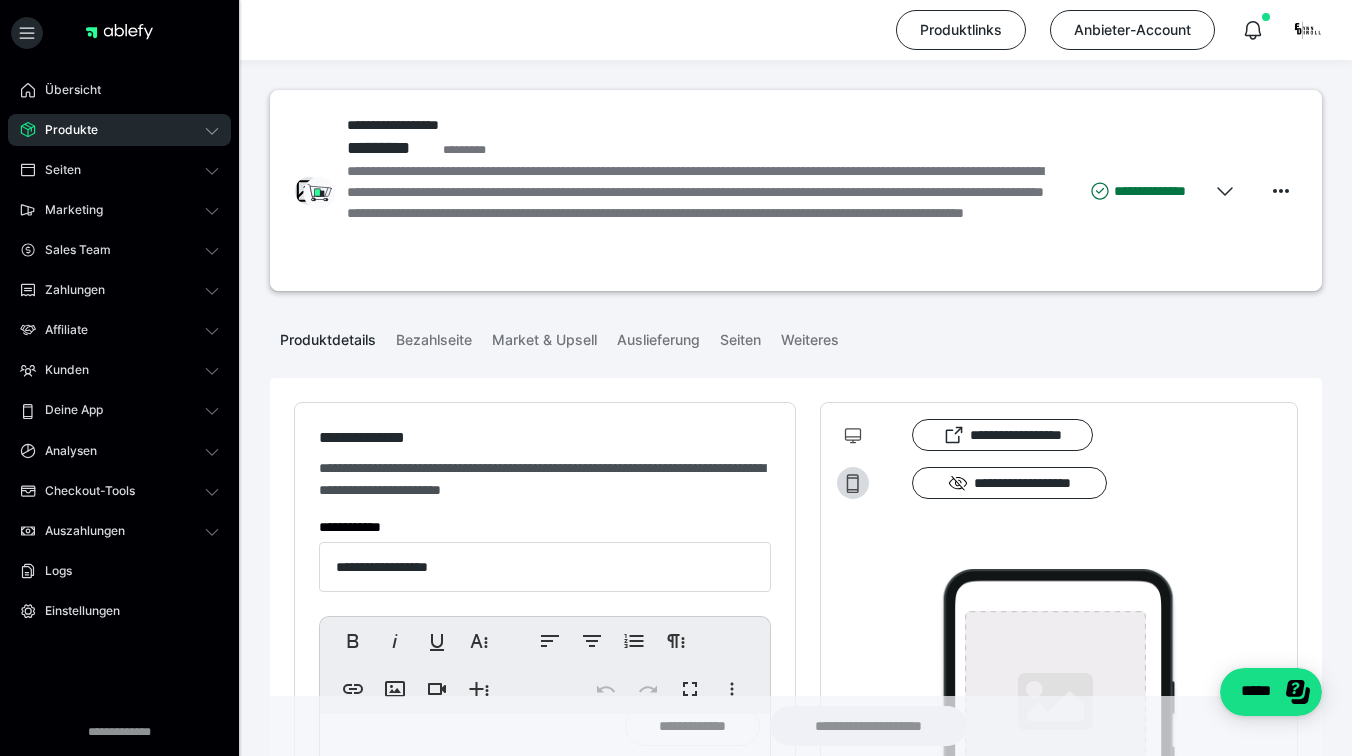 type on "**********" 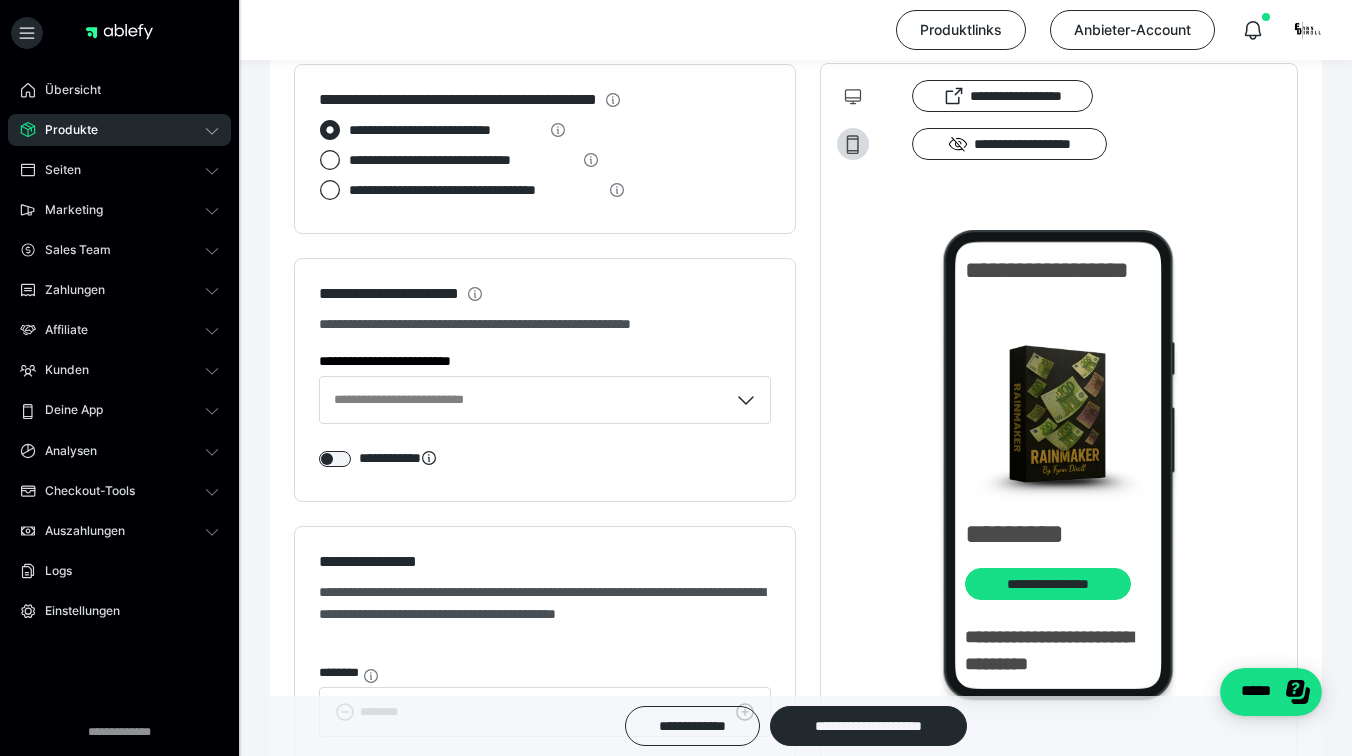 scroll, scrollTop: 2208, scrollLeft: 0, axis: vertical 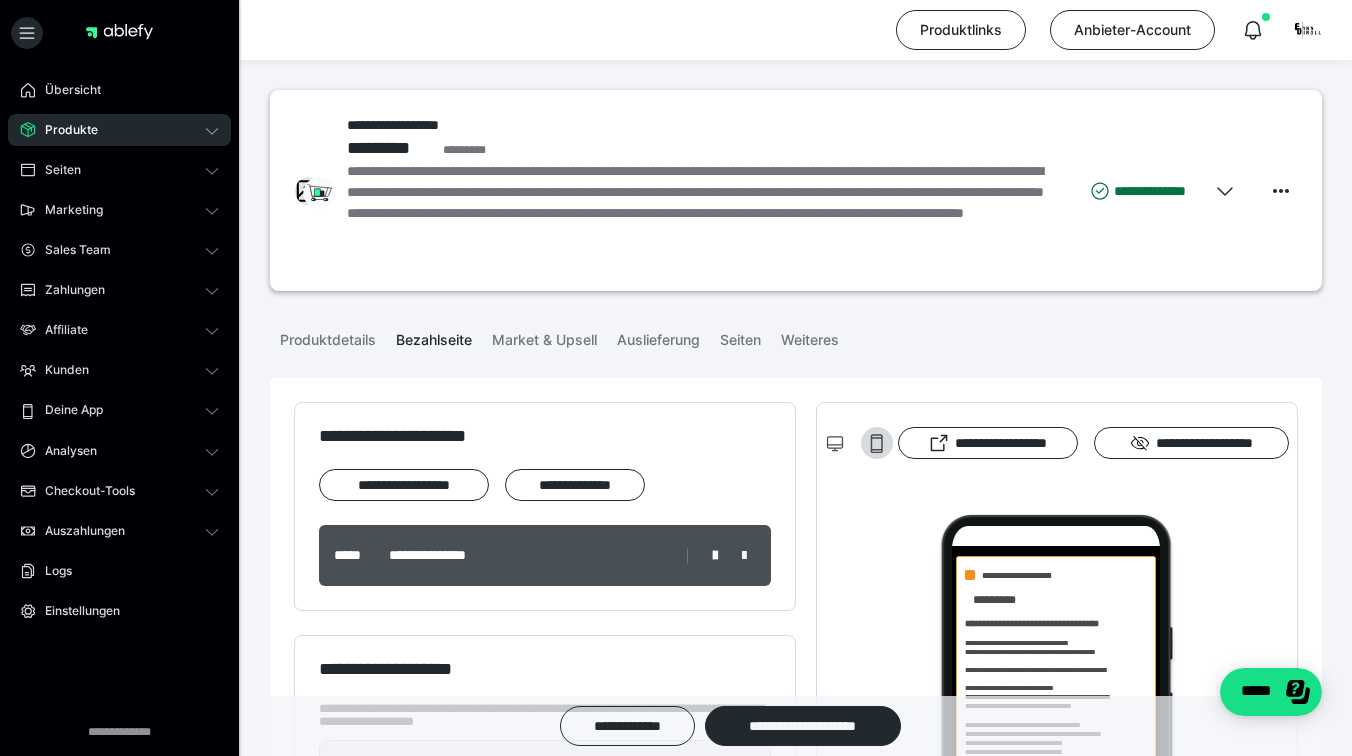 click on "Übersicht Produkte Alle Produkte Produkt-Kategorien Online-Kurs-Themes Mediathek Seiten Shop-Themes Membership-Themes ableSHARE Marketing Gutscheincodes Marketing-Tools Live-Stream-Events Content-IDs Upsell-Funnels Order Bumps Tracking-Codes E-Mail-Schnittstellen Webhooks Sales Team Deals Provisionsplan Mitglieder Zahlungen Bestellungen Fälligkeiten Transaktionen Rechnungen & Storno-Rechnungen Teilzahlungen ablefy CONNECT Mahnwesen & Inkasso Affiliate Affiliate-Programme Affiliates Statistiken Landingpages Kunden Kunden Kurs-Zugänge Membership-Zugänge E-Ticket-Bestellungen Awards Lizenzschlüssel Deine App Einstellungen IAP-Produkte Mitteilungen App-Themes Analysen Analysen Analysen 3.0 Checkout-Tools Bezahlseiten-Templates Zahlungspläne Zusatzkosten Widerrufskonditionen Zusatzfelder Zusatzfeld-Antworten Auszahlungen Auszahlungen Logs Einstellungen" at bounding box center (119, 410) 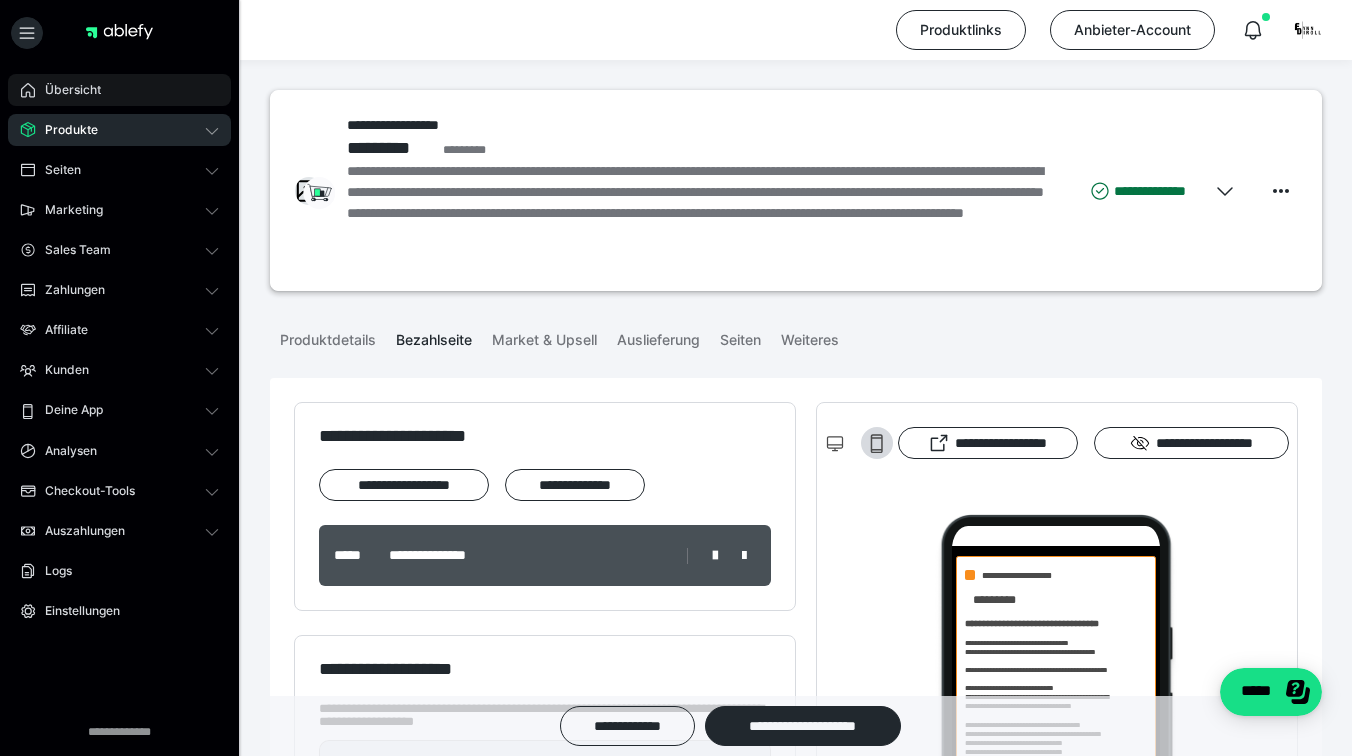 click on "Übersicht" at bounding box center (119, 90) 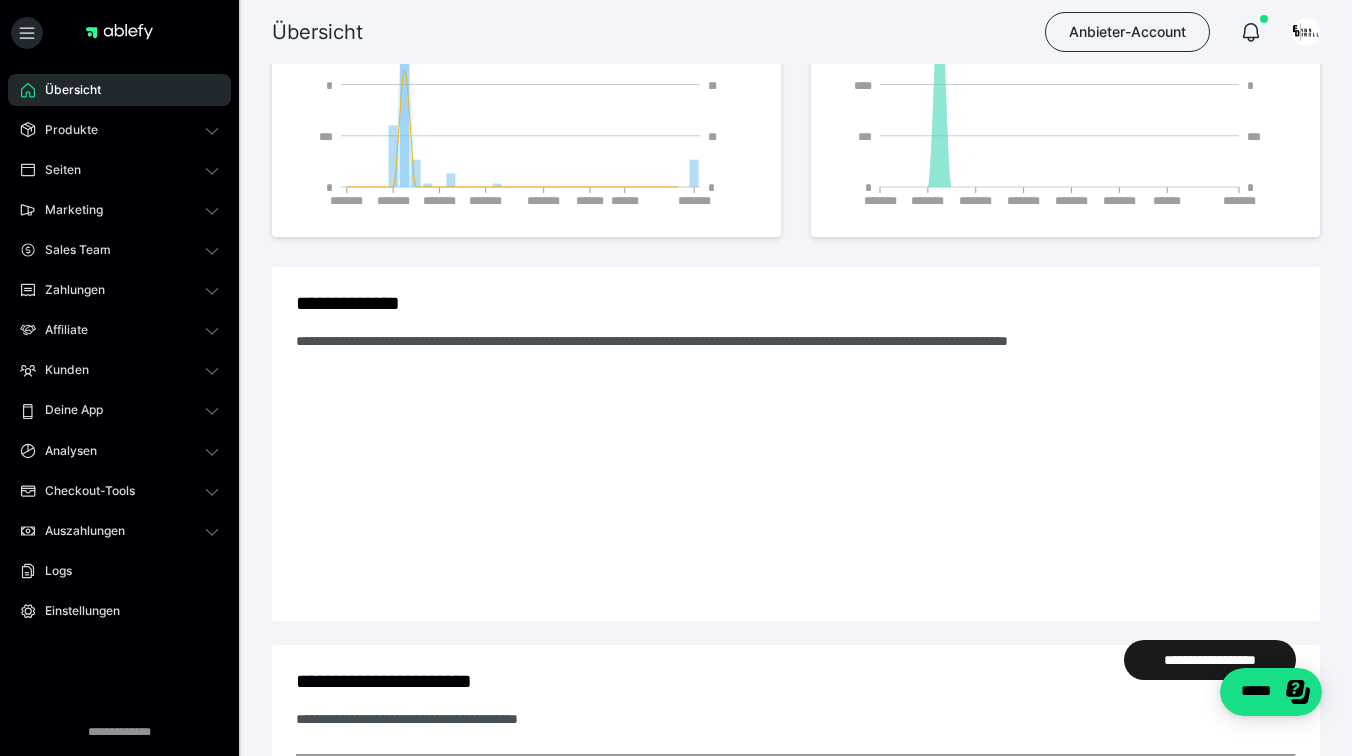 scroll, scrollTop: 758, scrollLeft: 0, axis: vertical 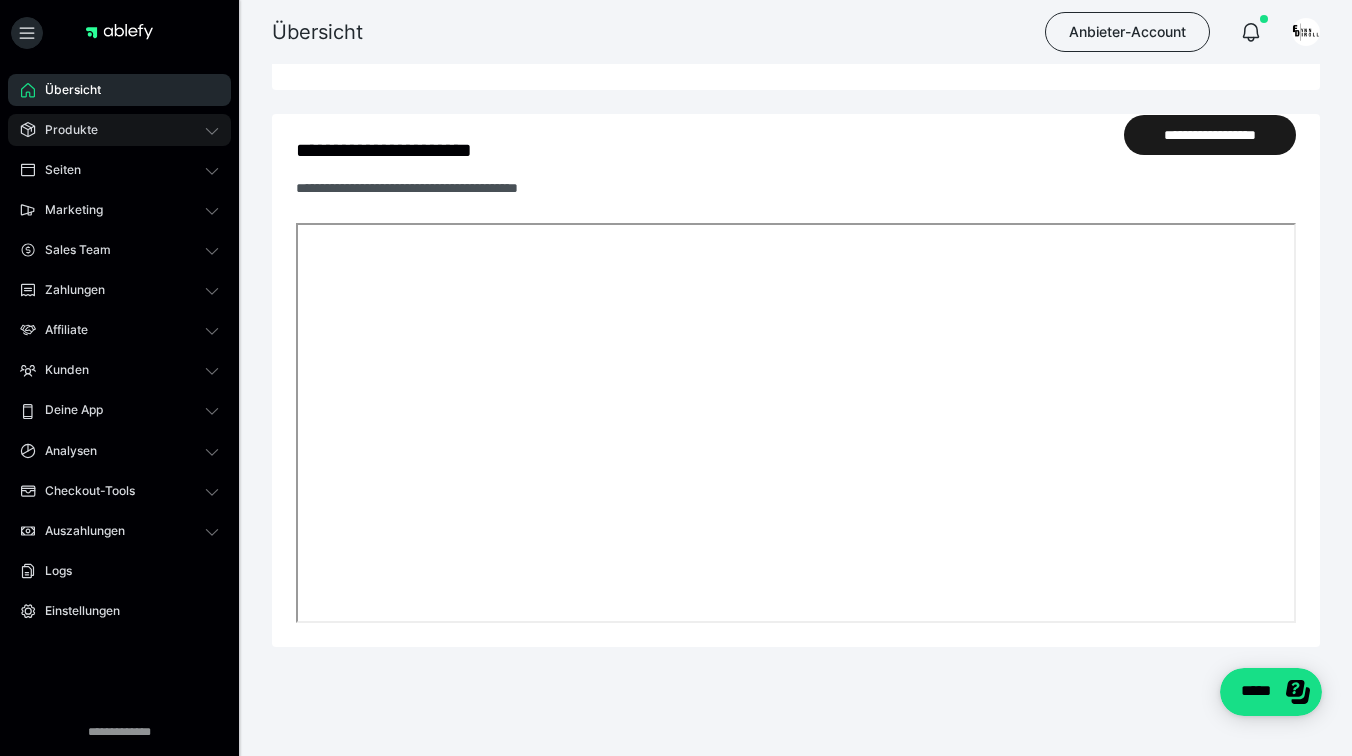 click on "Produkte" at bounding box center (119, 130) 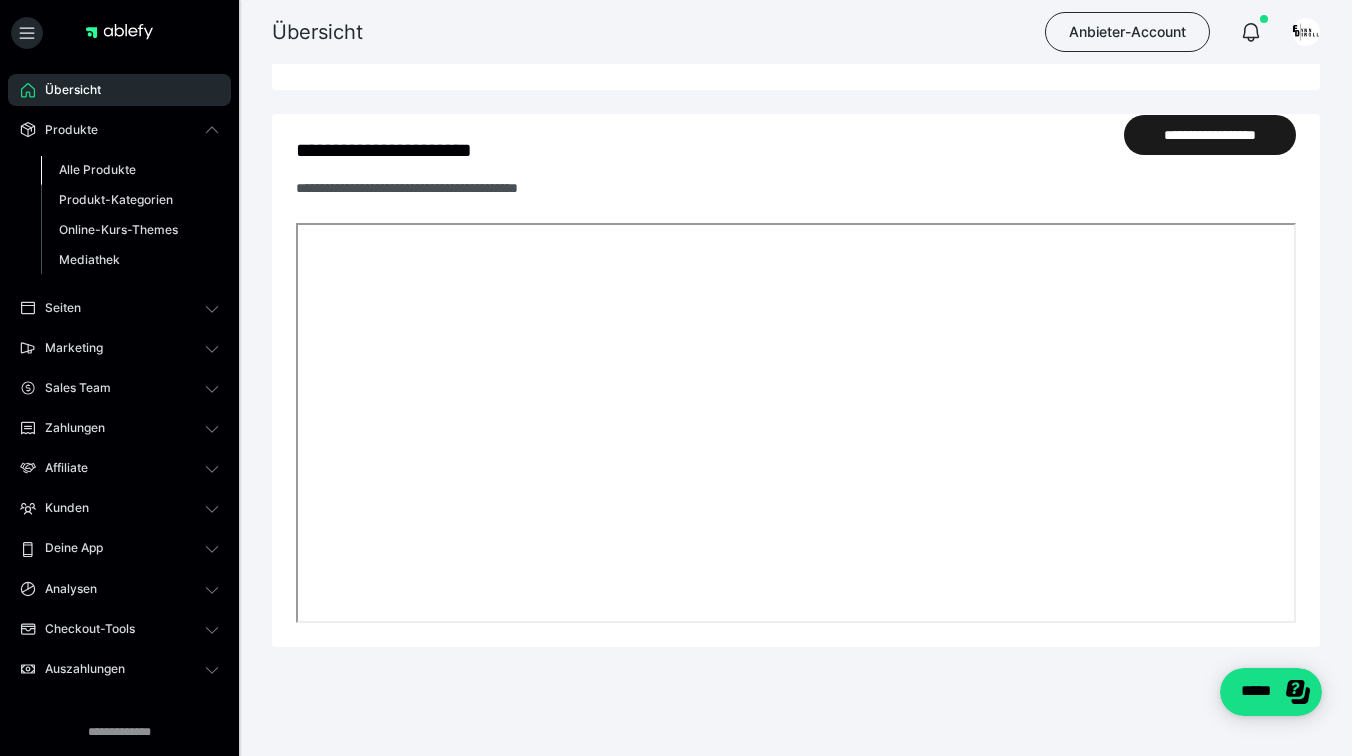 click on "Alle Produkte" at bounding box center (97, 169) 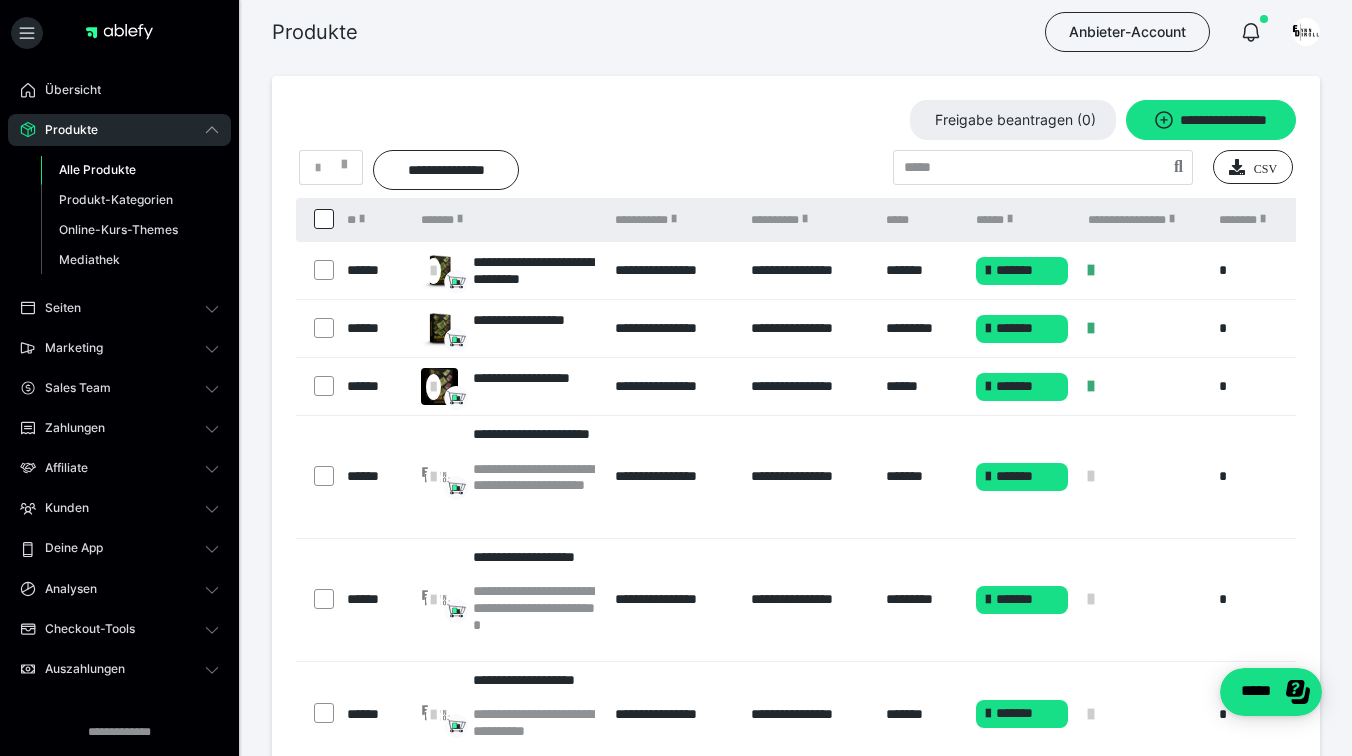 click on "Alle Produkte" at bounding box center [97, 169] 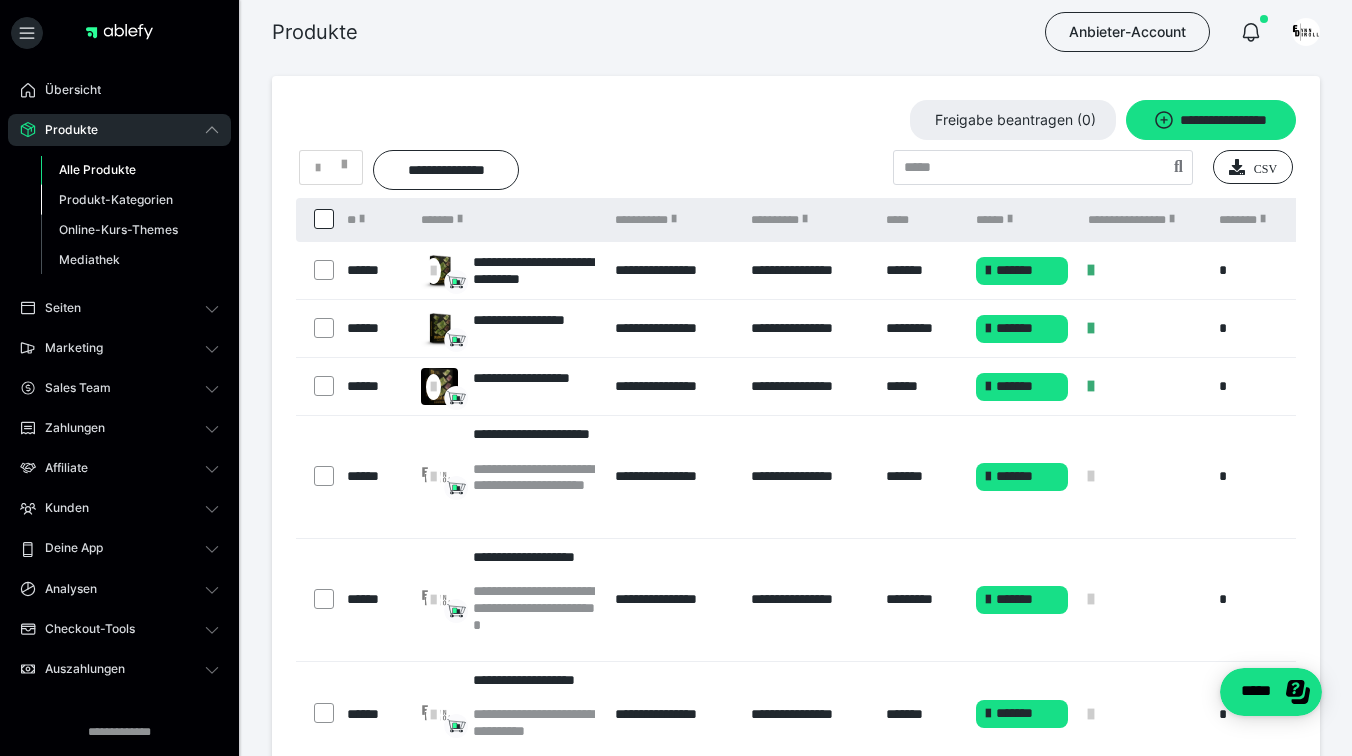 click on "Produkt-Kategorien" at bounding box center (116, 199) 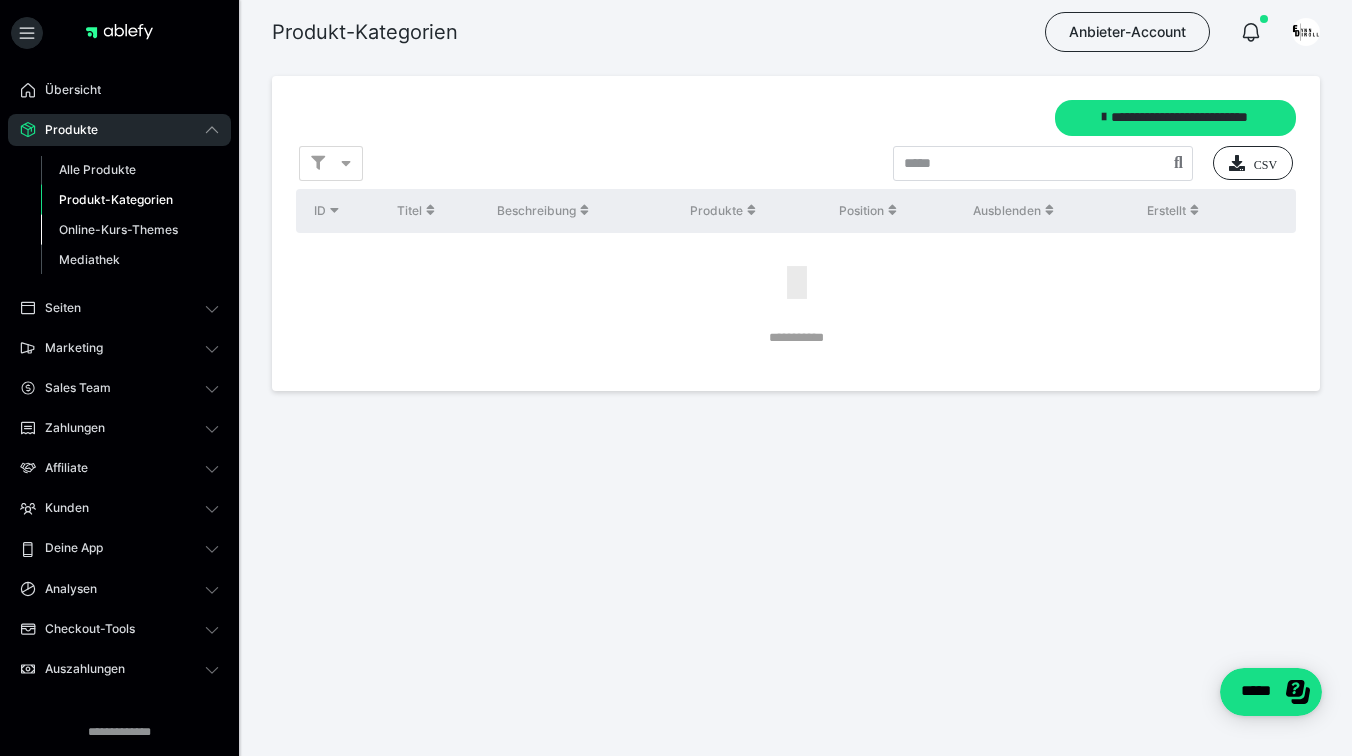 click on "Online-Kurs-Themes" at bounding box center [118, 229] 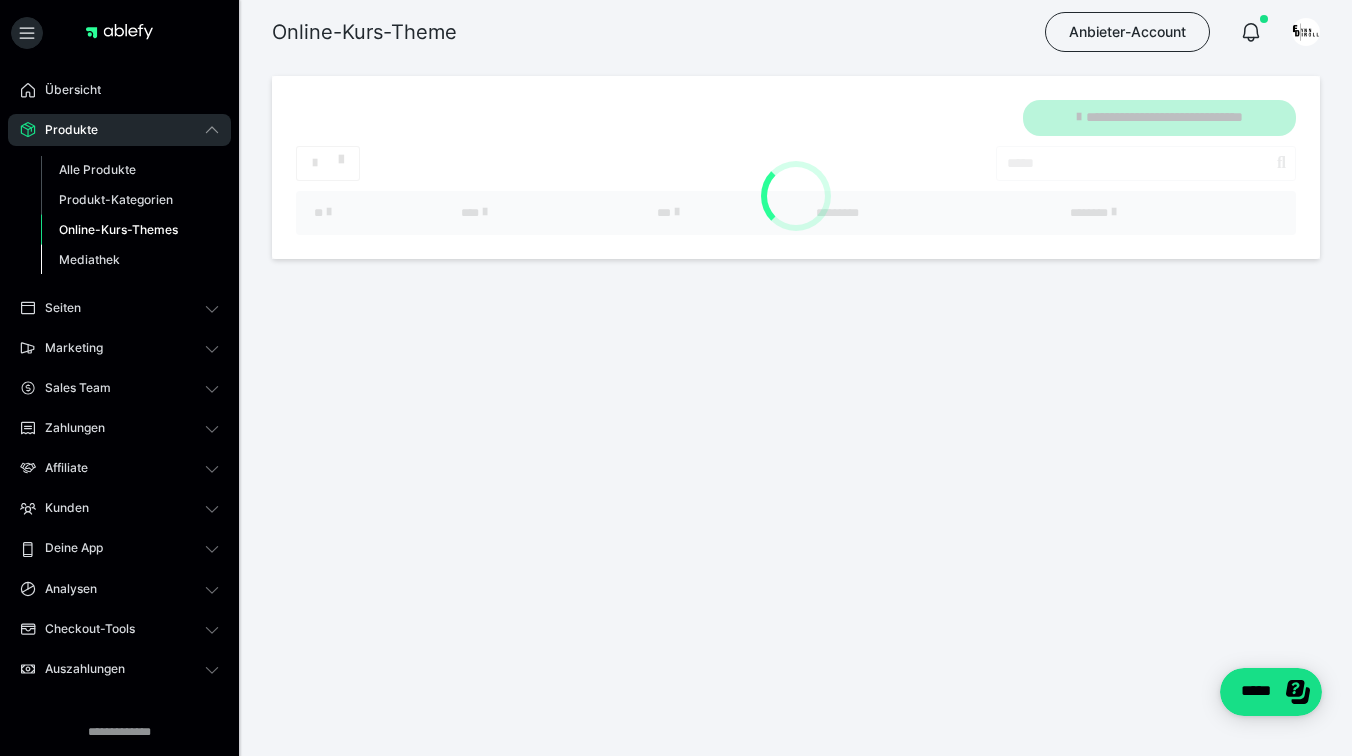 click on "Mediathek" at bounding box center [130, 260] 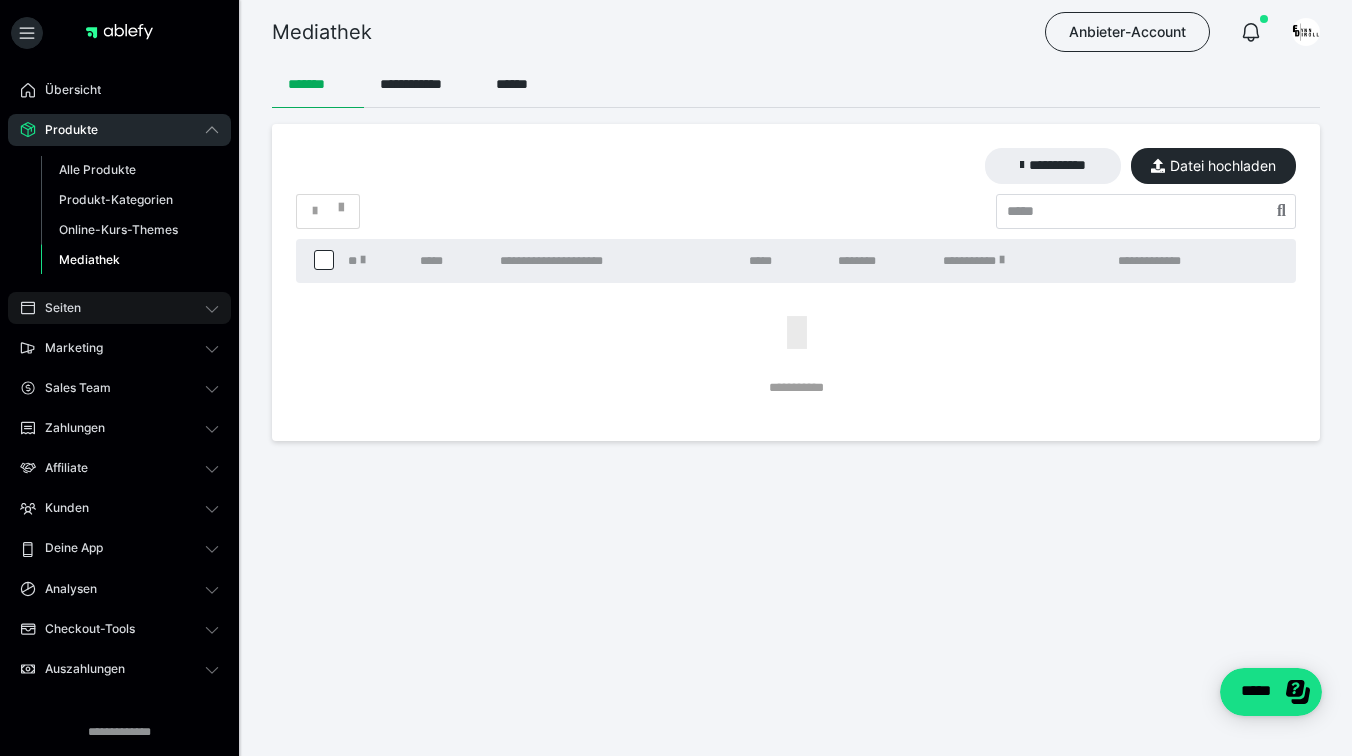 click on "Seiten" at bounding box center [119, 308] 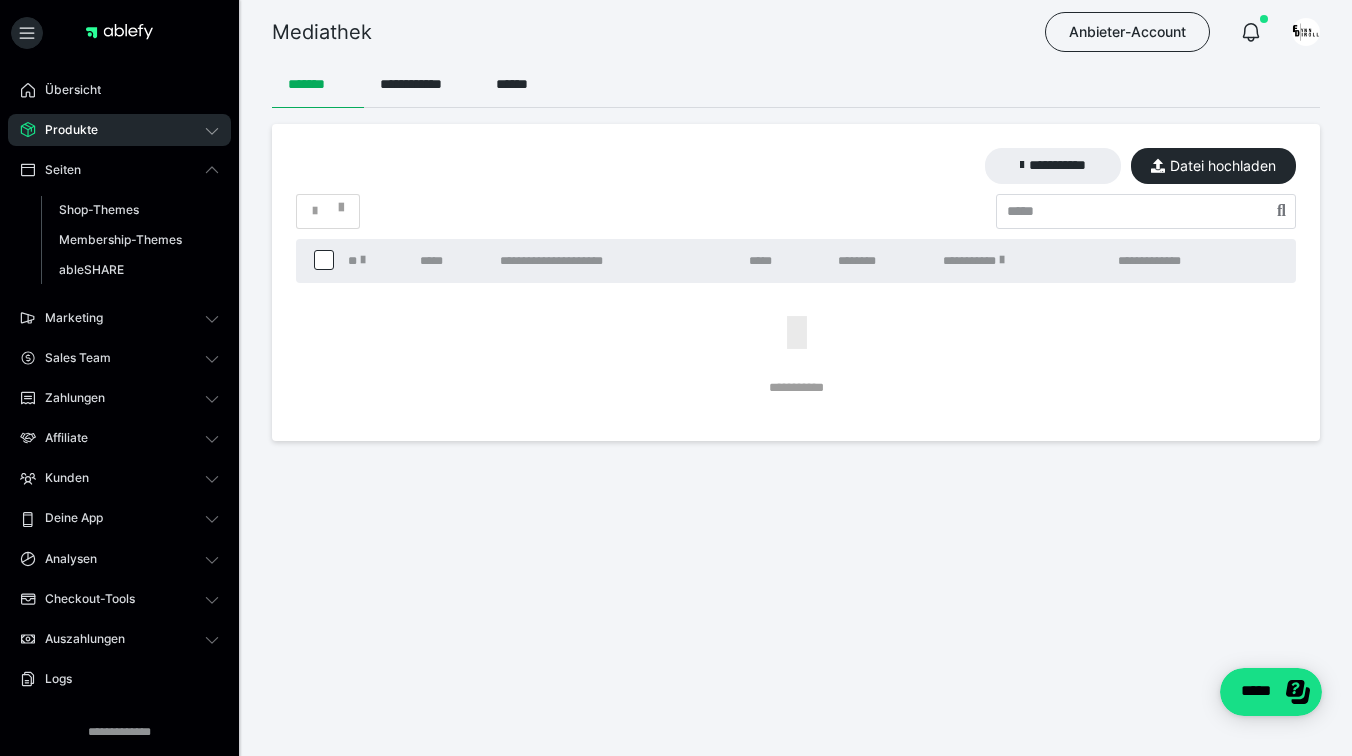 click on "Übersicht Produkte Alle Produkte Produkt-Kategorien Online-Kurs-Themes Mediathek Seiten Shop-Themes Membership-Themes ableSHARE Marketing Gutscheincodes Marketing-Tools Live-Stream-Events Content-IDs Upsell-Funnels Order Bumps Tracking-Codes E-Mail-Schnittstellen Webhooks Sales Team Deals Provisionsplan Mitglieder Zahlungen Bestellungen Fälligkeiten Transaktionen Rechnungen & Storno-Rechnungen Teilzahlungen ablefy CONNECT Mahnwesen & Inkasso Affiliate Affiliate-Programme Affiliates Statistiken Landingpages Kunden Kunden Kurs-Zugänge Membership-Zugänge E-Ticket-Bestellungen Awards Lizenzschlüssel Deine App Einstellungen IAP-Produkte Mitteilungen App-Themes Analysen Analysen Analysen 3.0 Checkout-Tools Bezahlseiten-Templates Zahlungspläne Zusatzkosten Widerrufskonditionen Zusatzfelder Zusatzfeld-Antworten Auszahlungen Auszahlungen Logs Einstellungen" at bounding box center (119, 464) 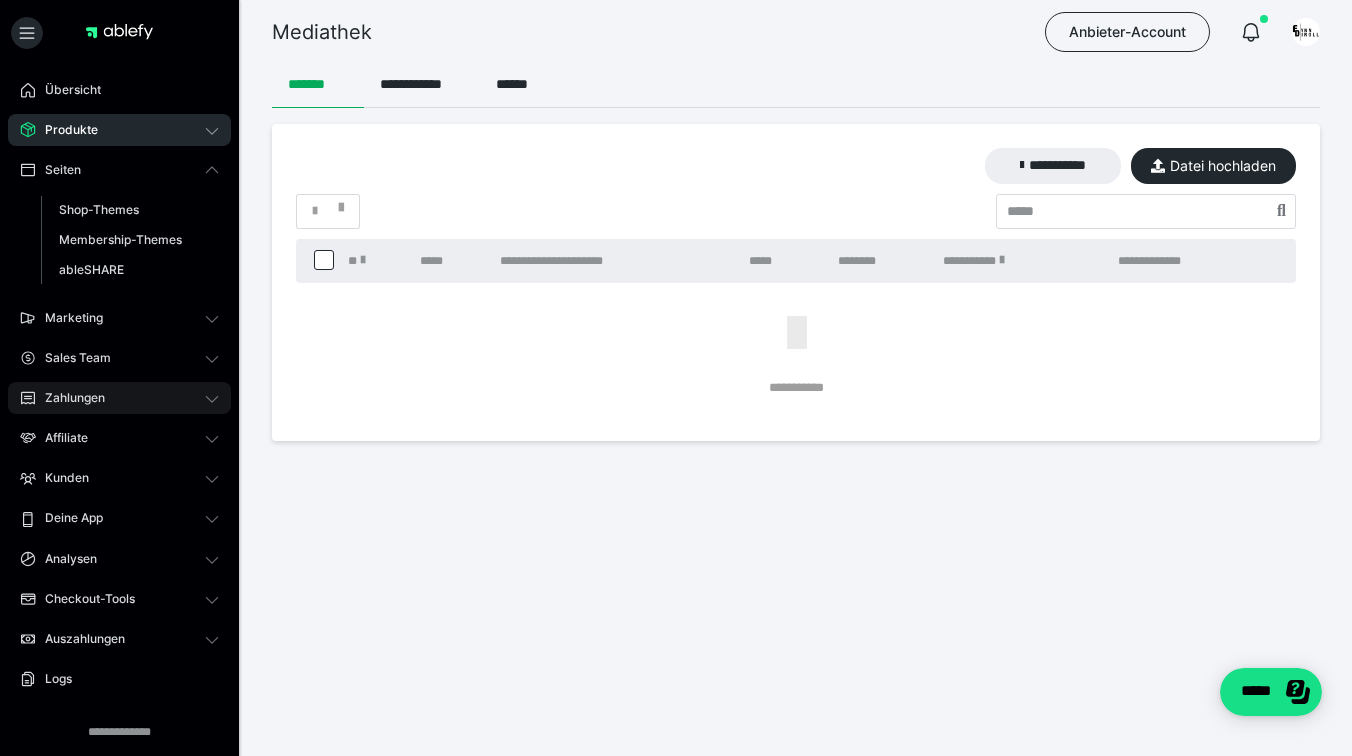 click on "Zahlungen" at bounding box center (68, 398) 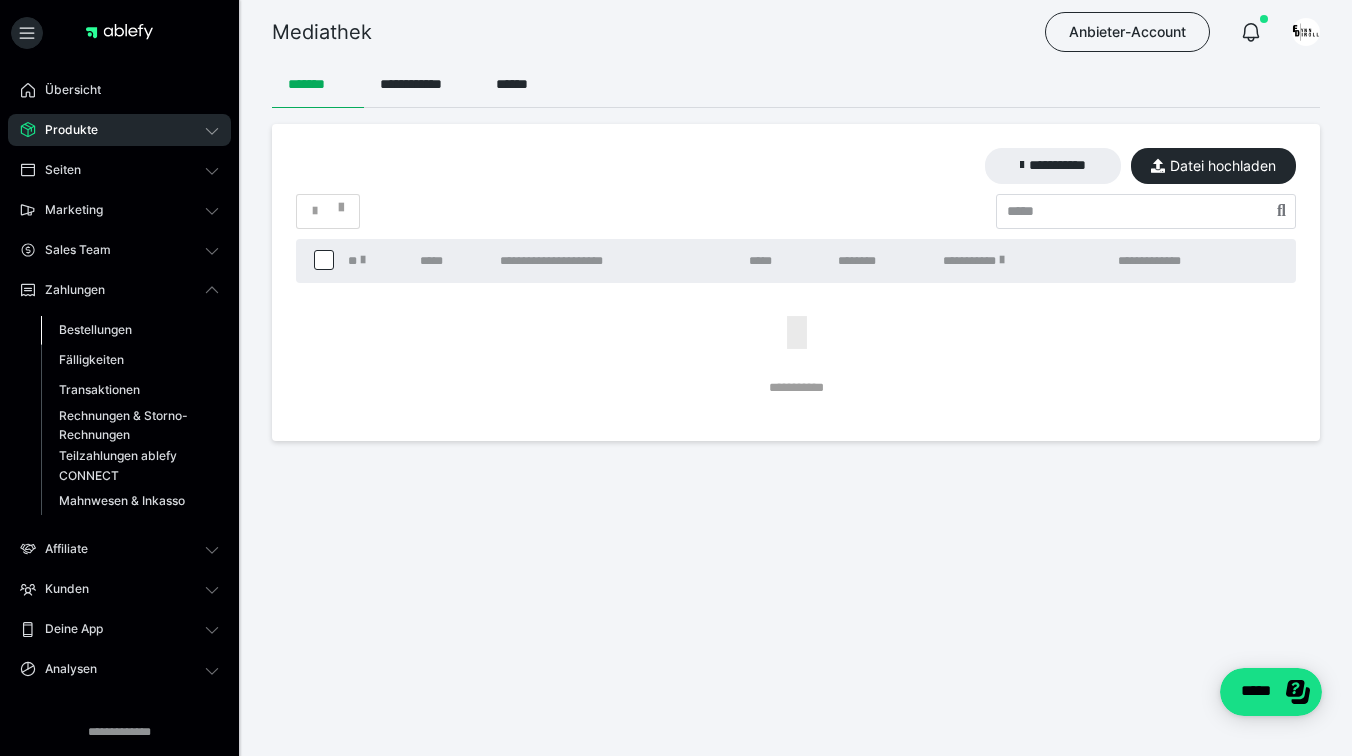 click on "Bestellungen" at bounding box center [95, 329] 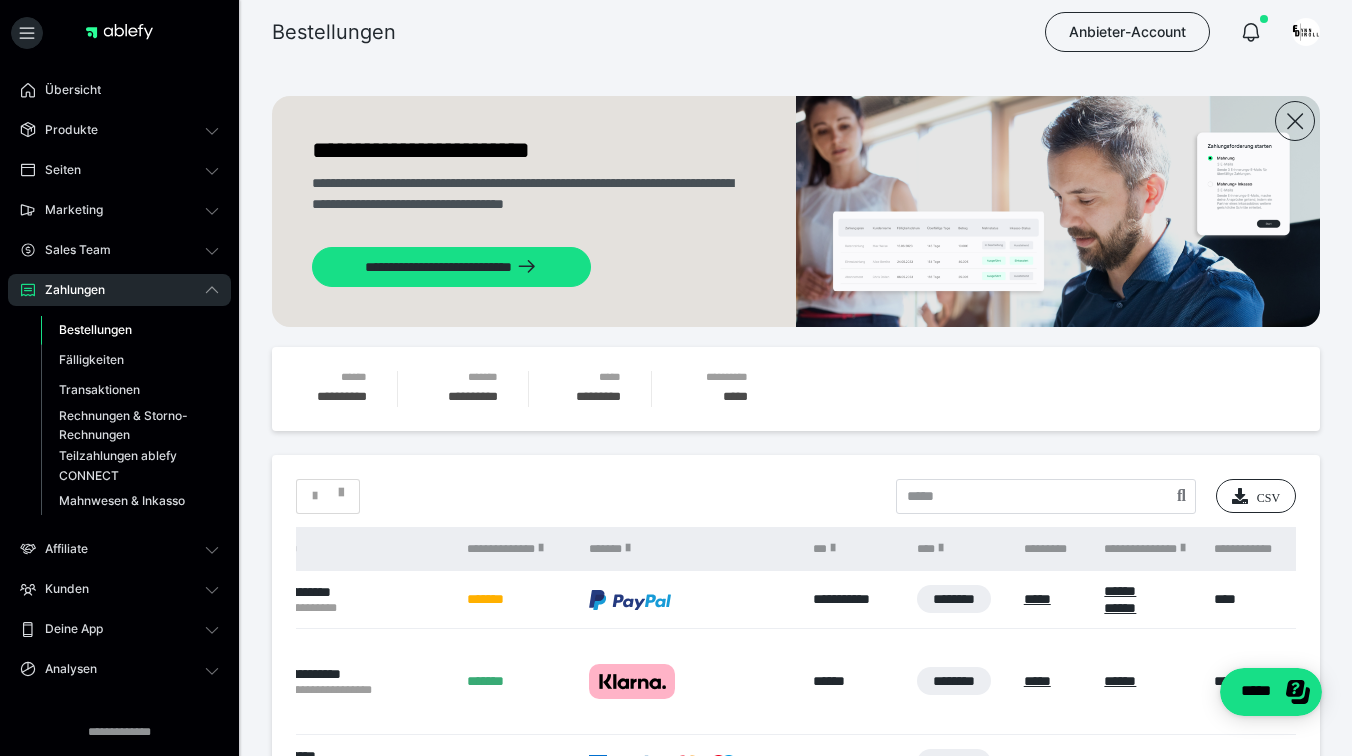 scroll, scrollTop: 0, scrollLeft: 0, axis: both 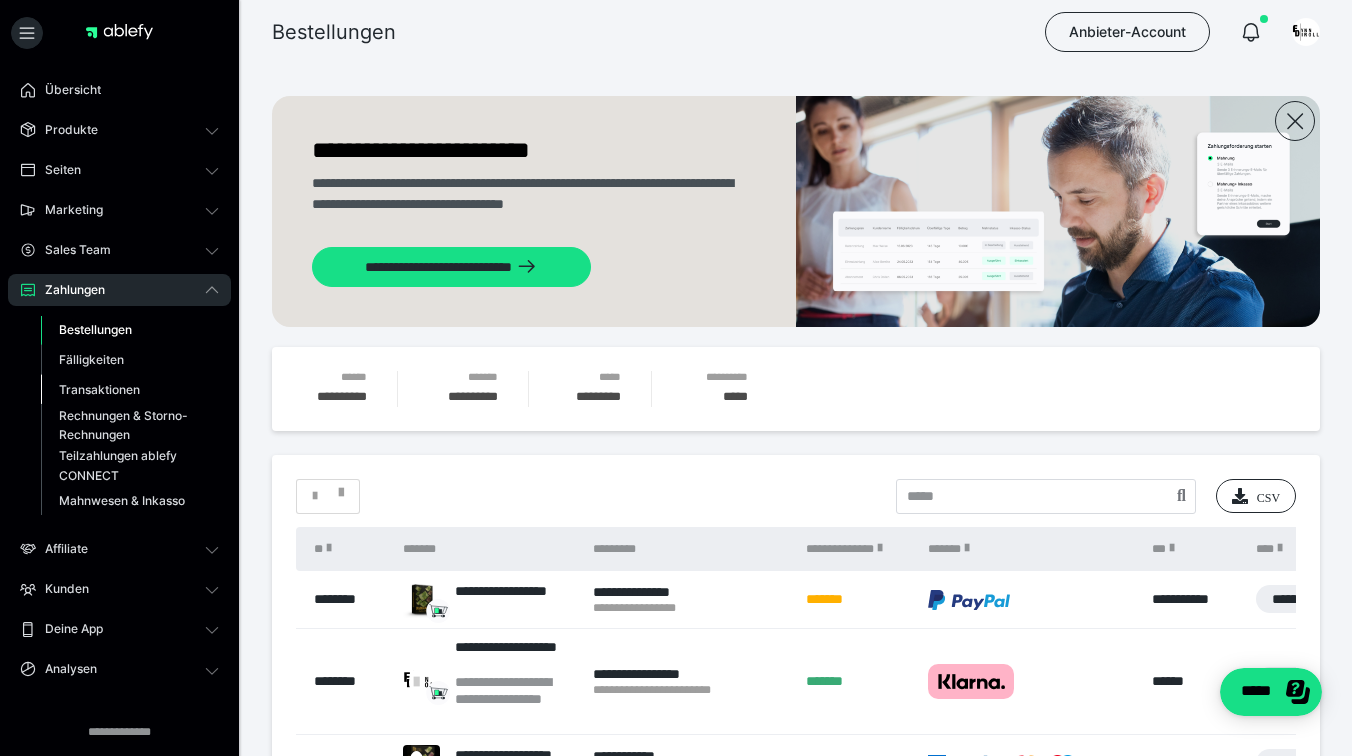 click on "Transaktionen" at bounding box center (99, 389) 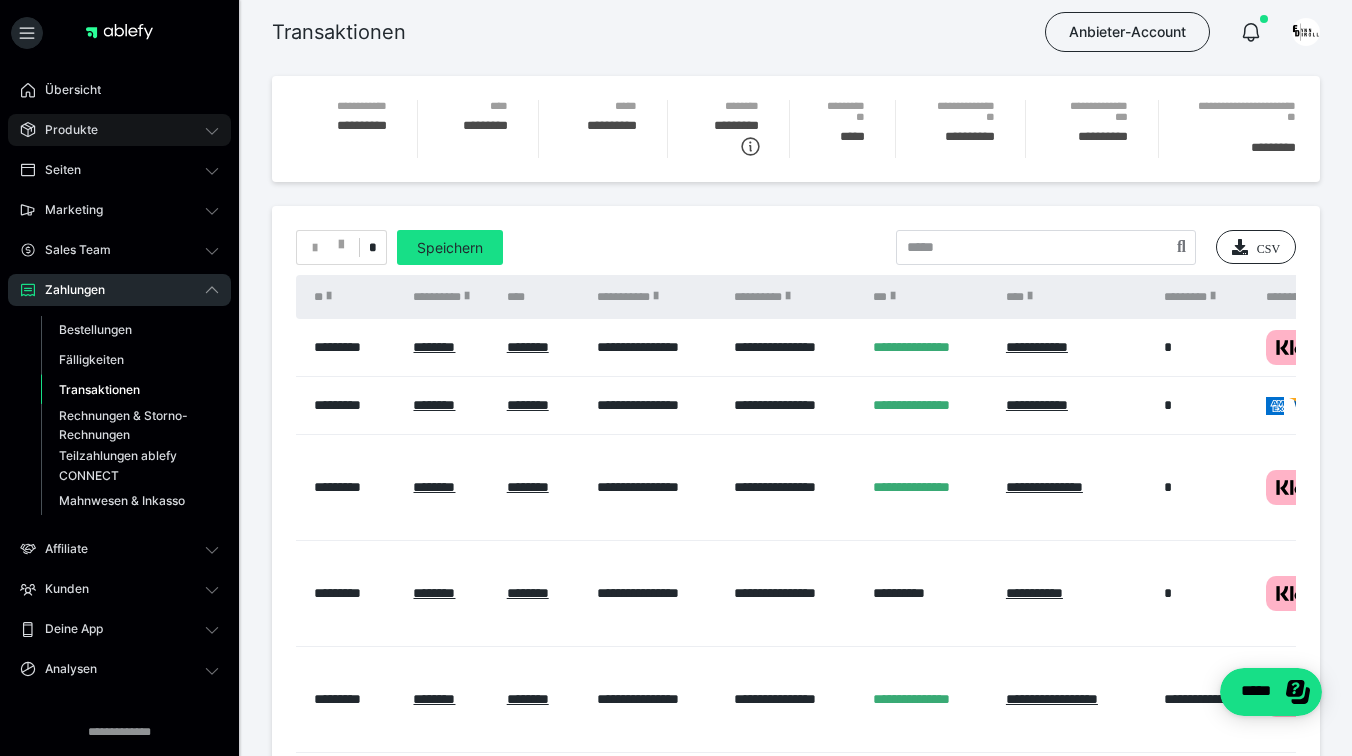 click on "Produkte" at bounding box center (119, 130) 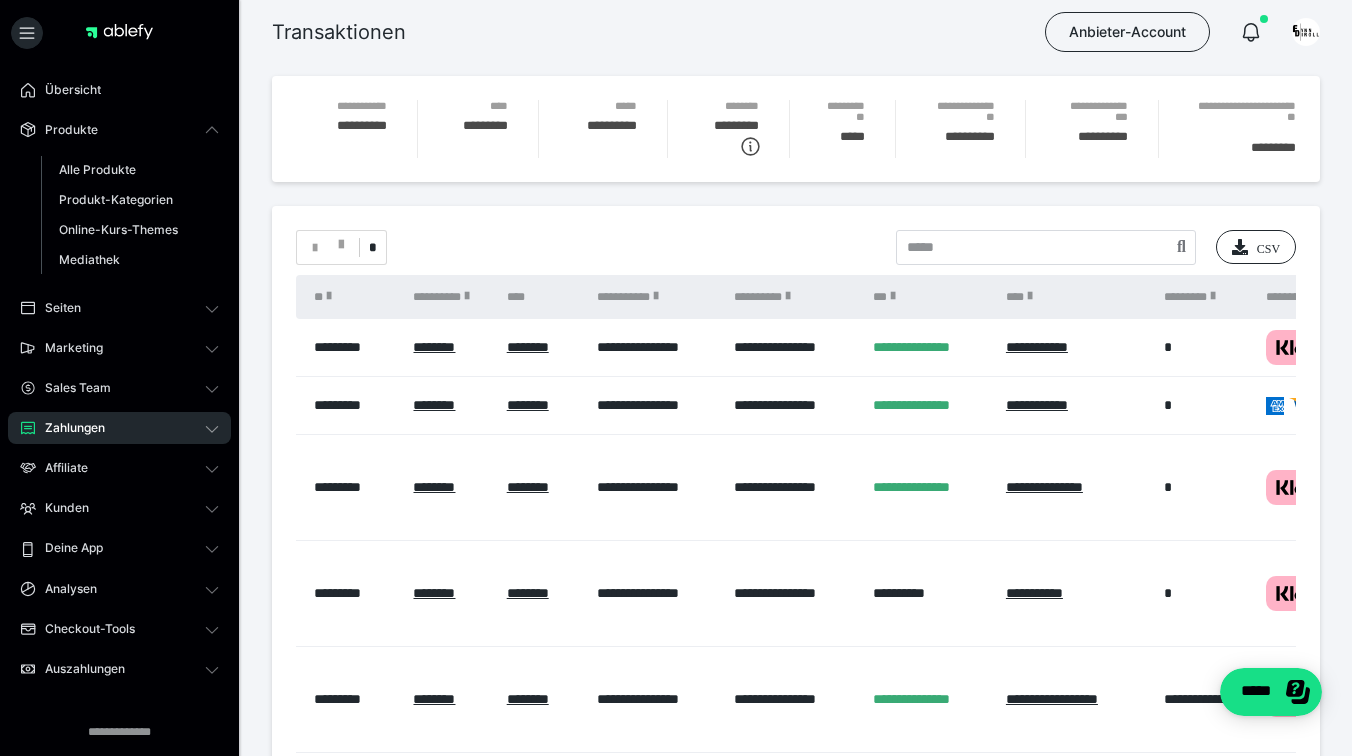 click on "Alle Produkte Produkt-Kategorien Online-Kurs-Themes Mediathek" at bounding box center (119, 215) 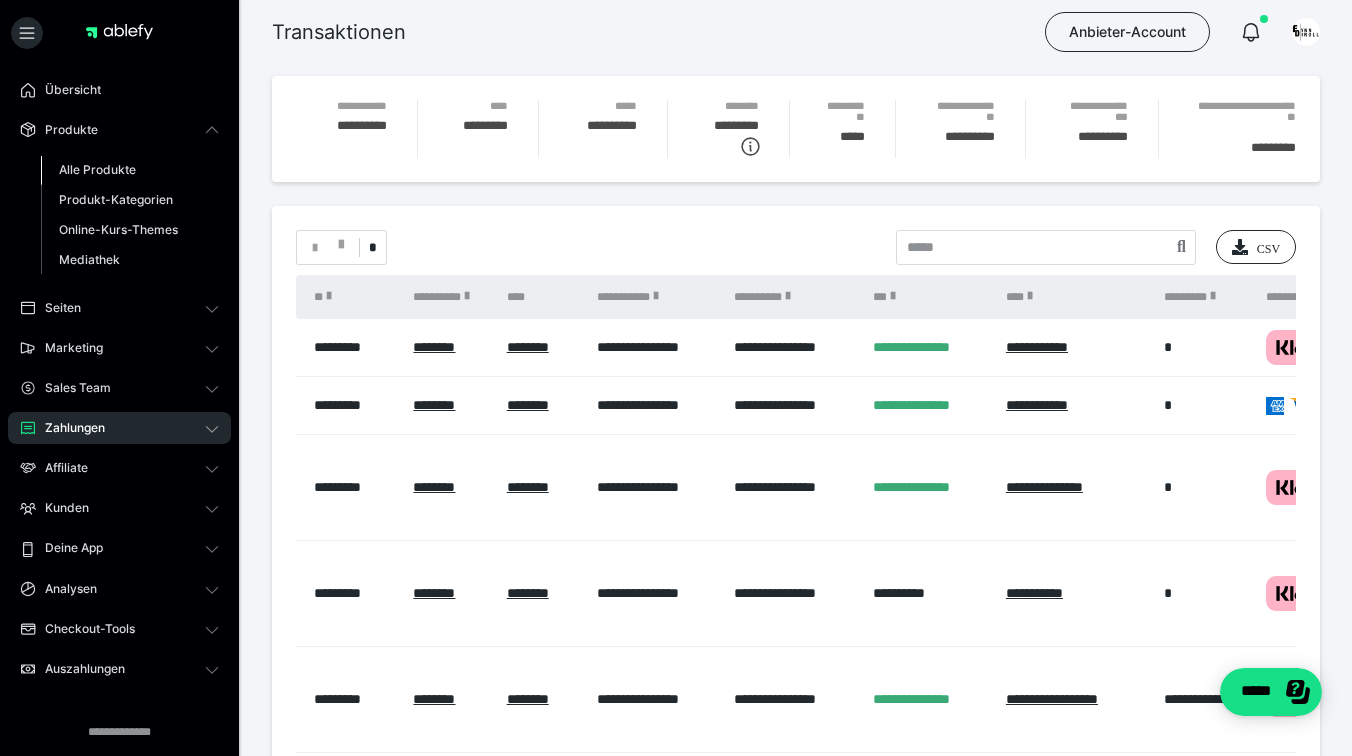 click on "Alle Produkte" at bounding box center (97, 169) 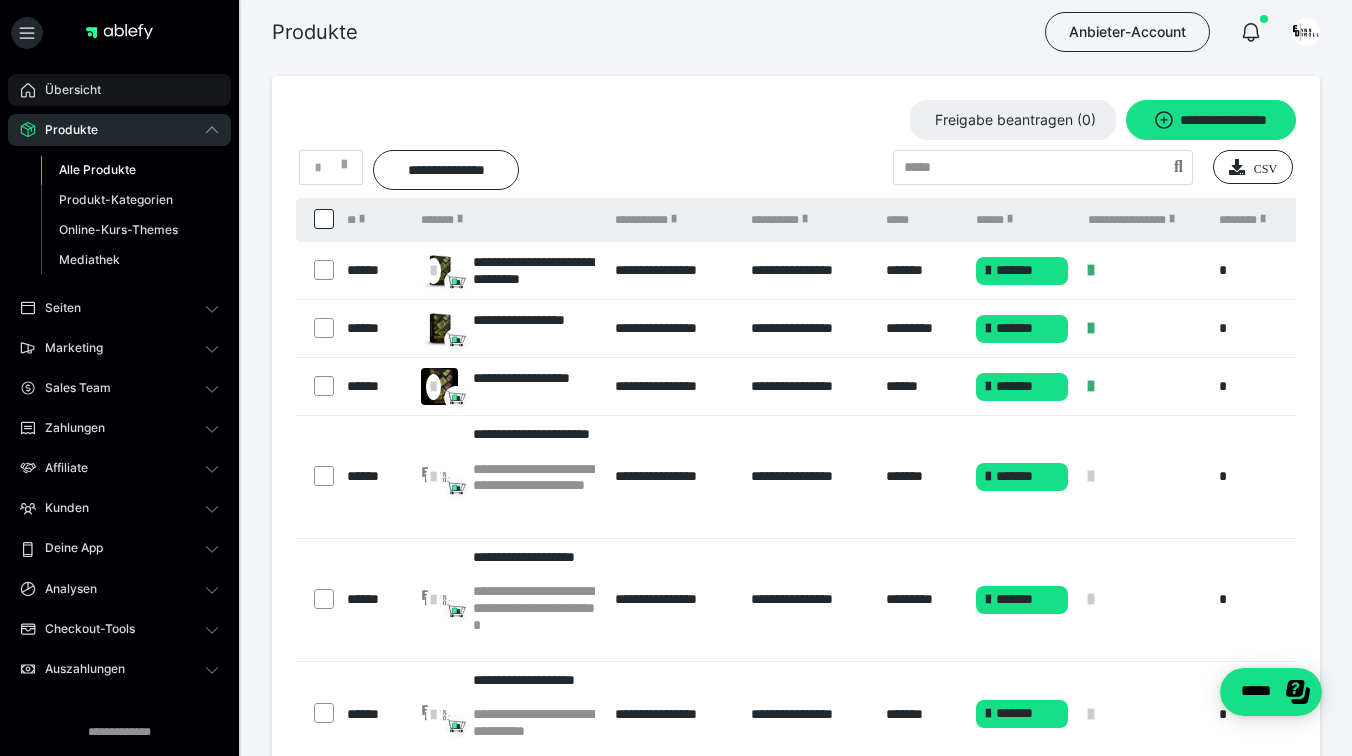 click on "Übersicht" at bounding box center [119, 90] 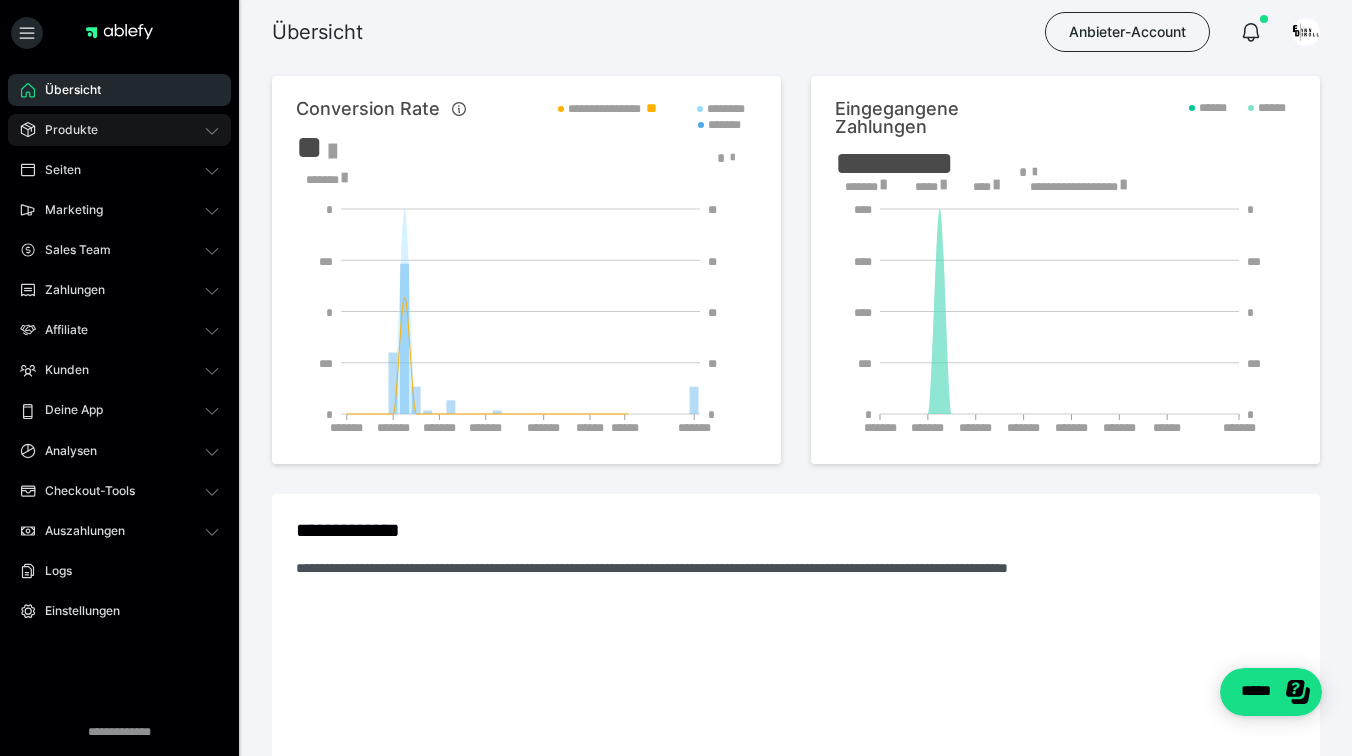 click on "Produkte" at bounding box center [119, 130] 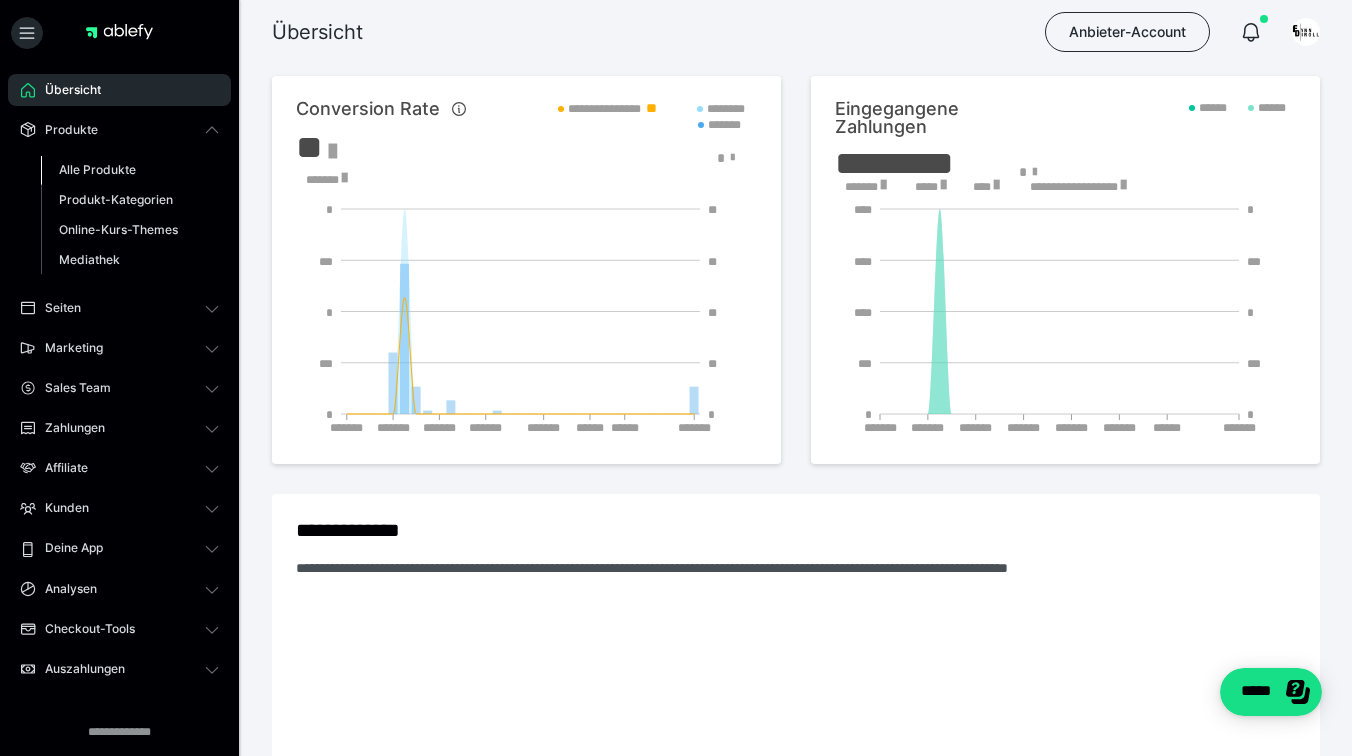 click on "Alle Produkte" at bounding box center [130, 170] 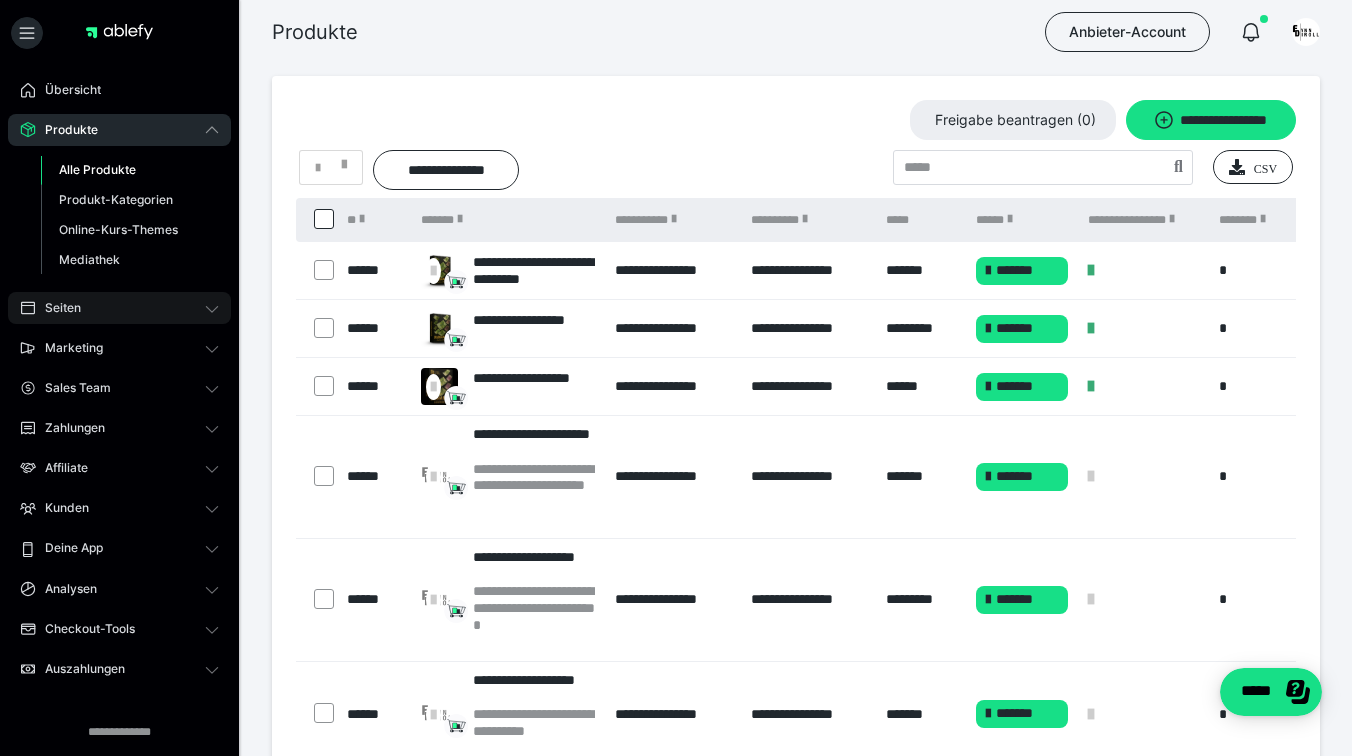 click on "Seiten" at bounding box center [119, 308] 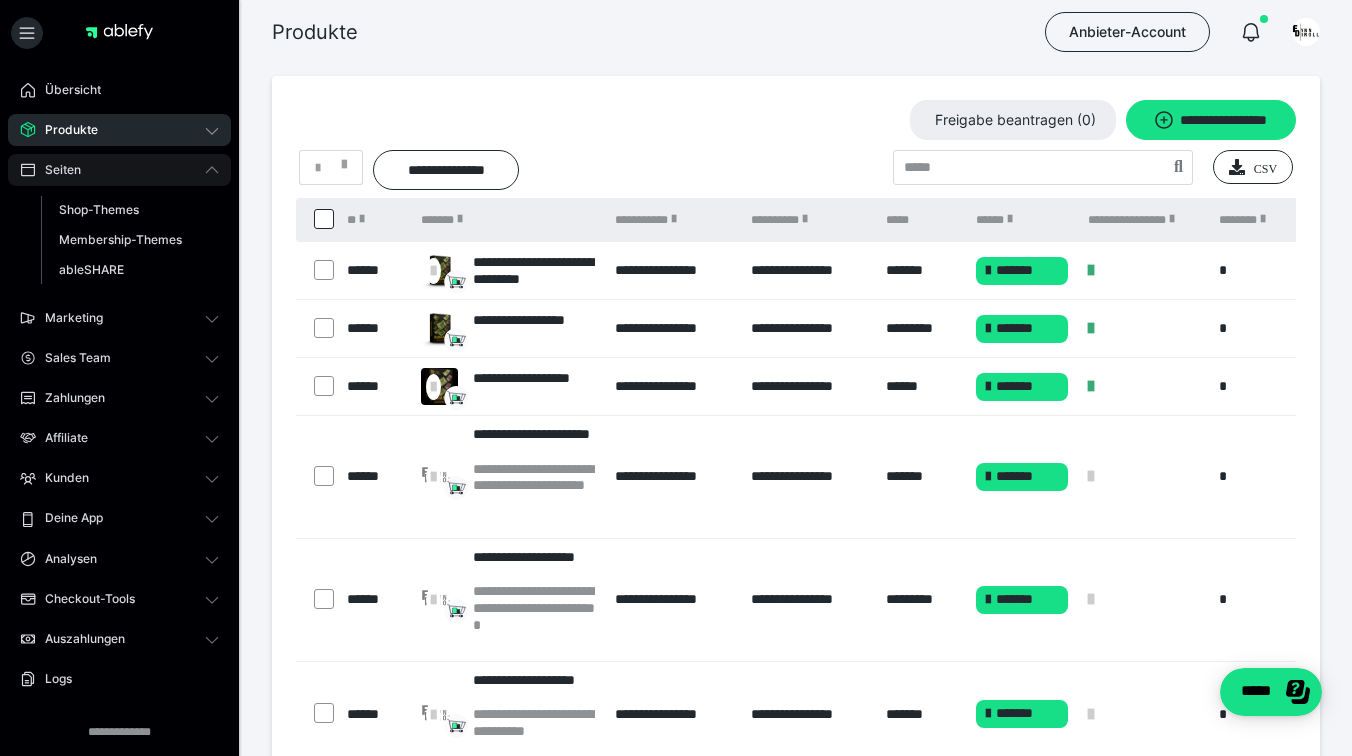 click 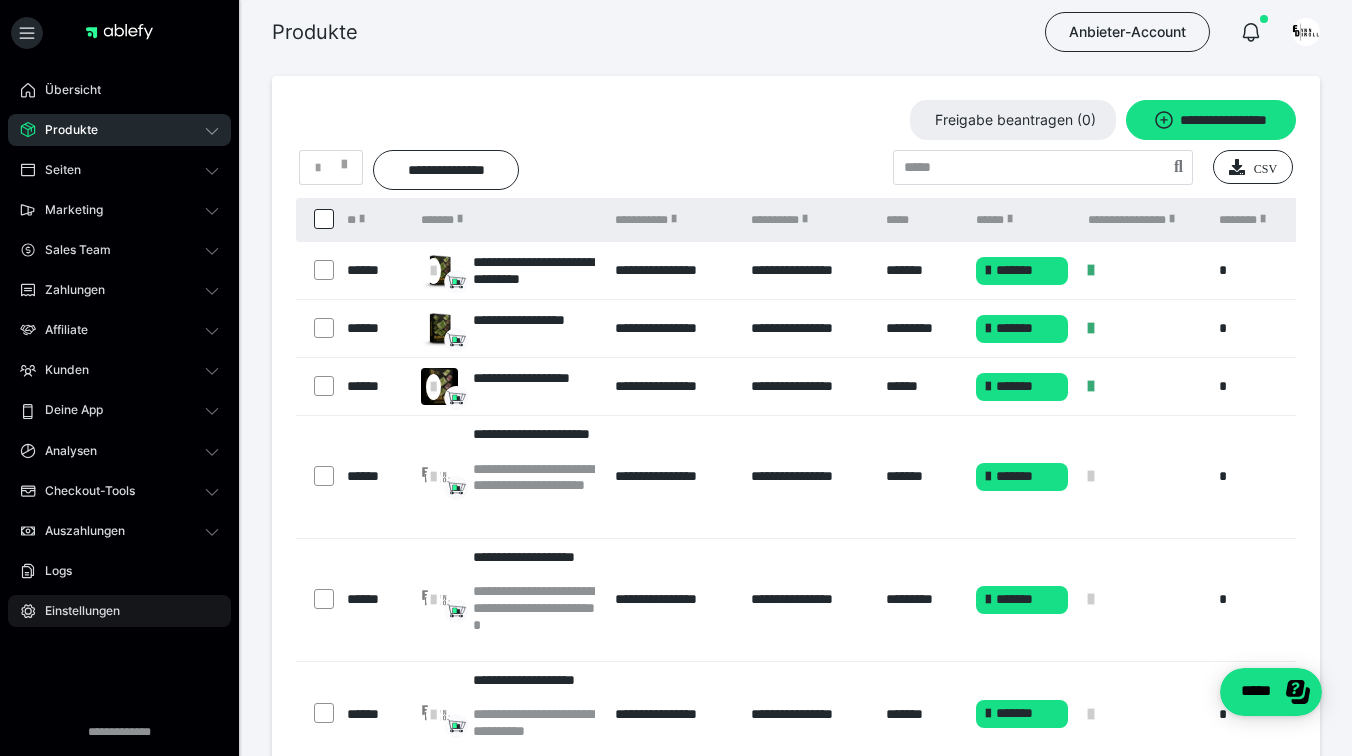 click on "Einstellungen" at bounding box center [119, 611] 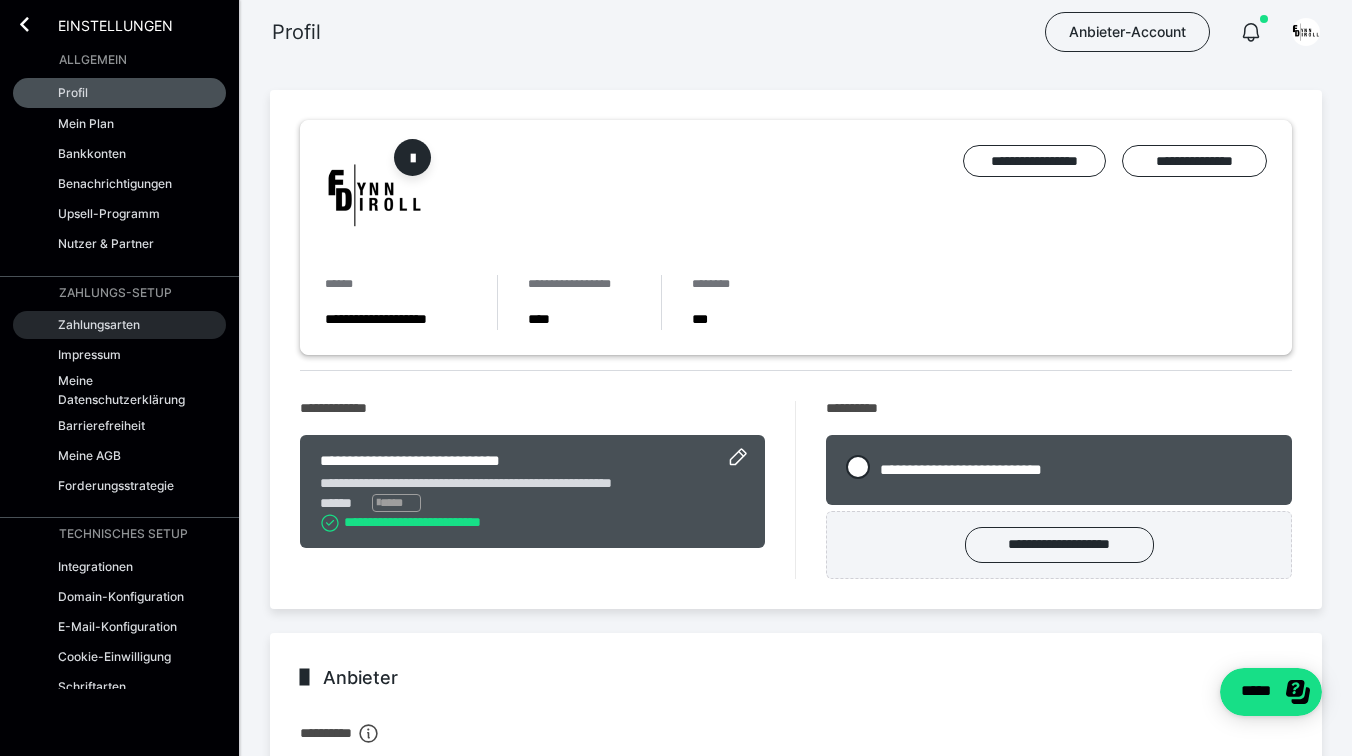 click on "Zahlungsarten" at bounding box center [119, 325] 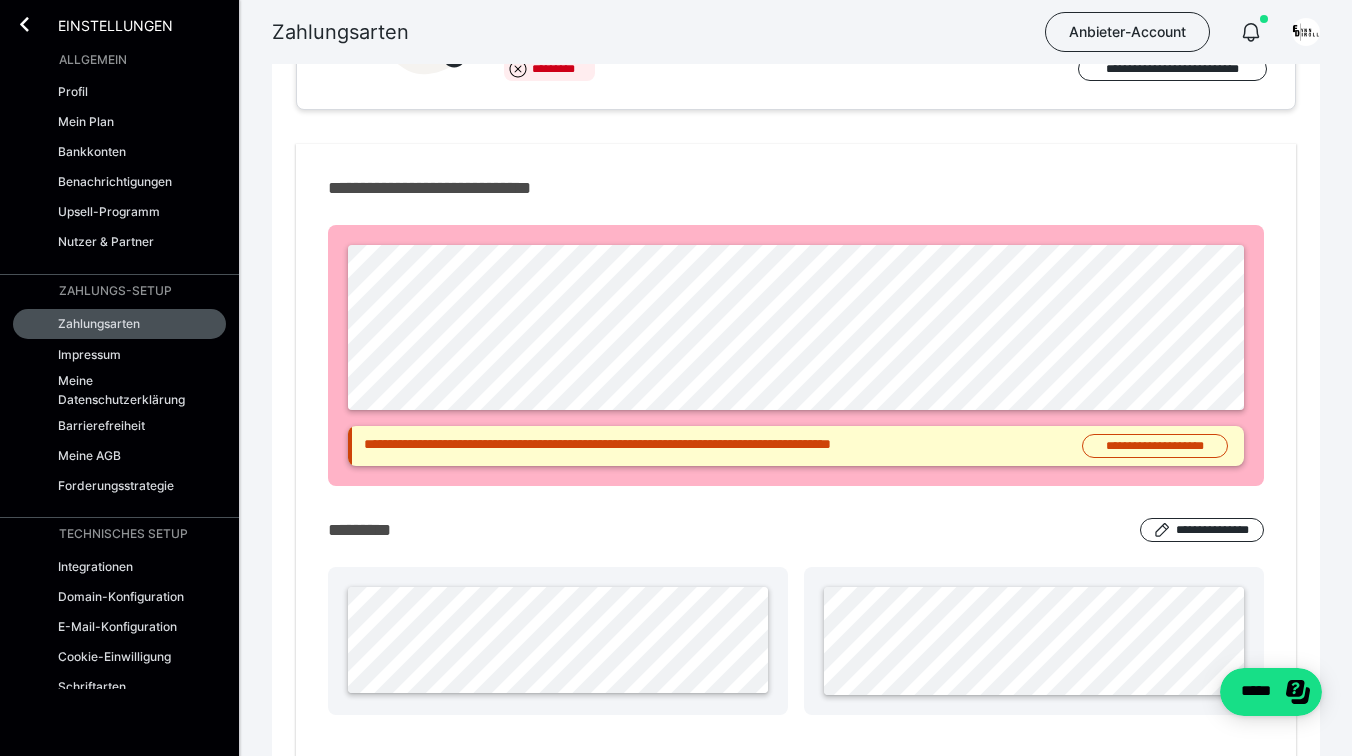scroll, scrollTop: 460, scrollLeft: 0, axis: vertical 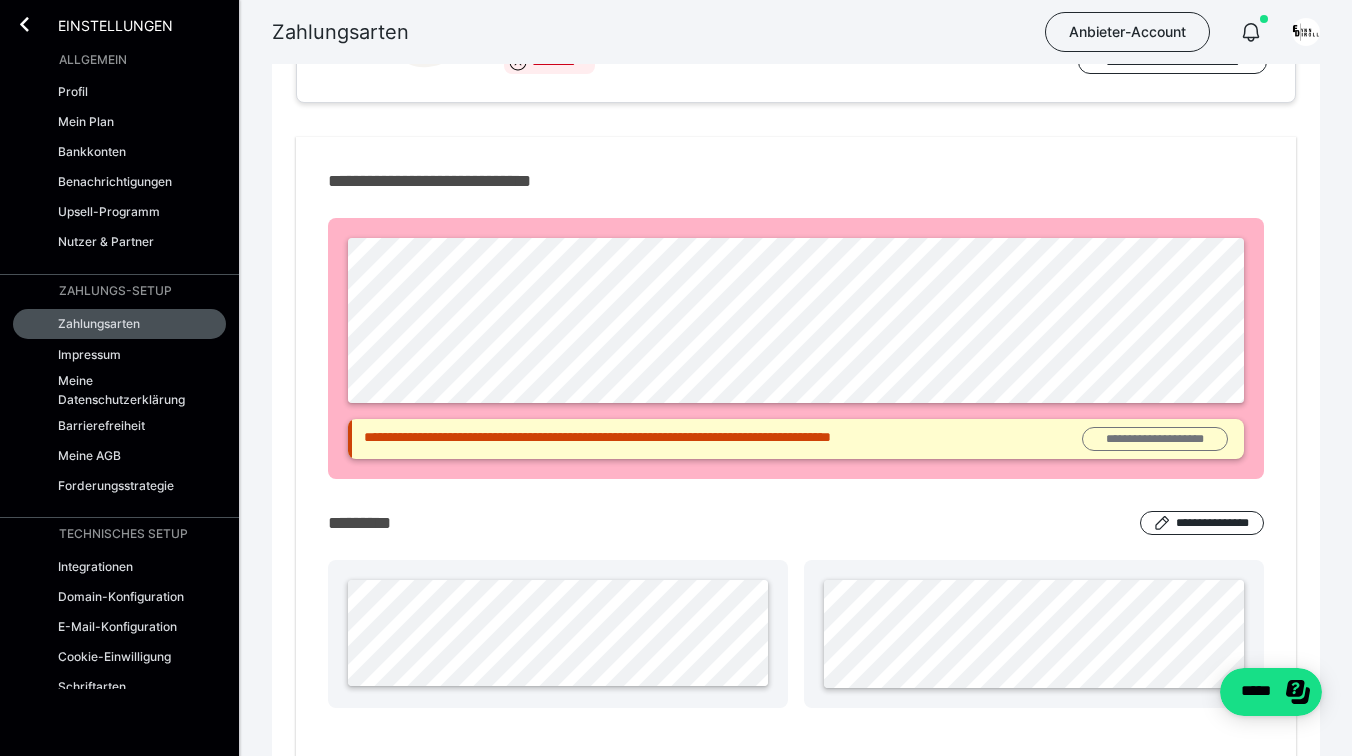 click on "**********" at bounding box center [1155, 439] 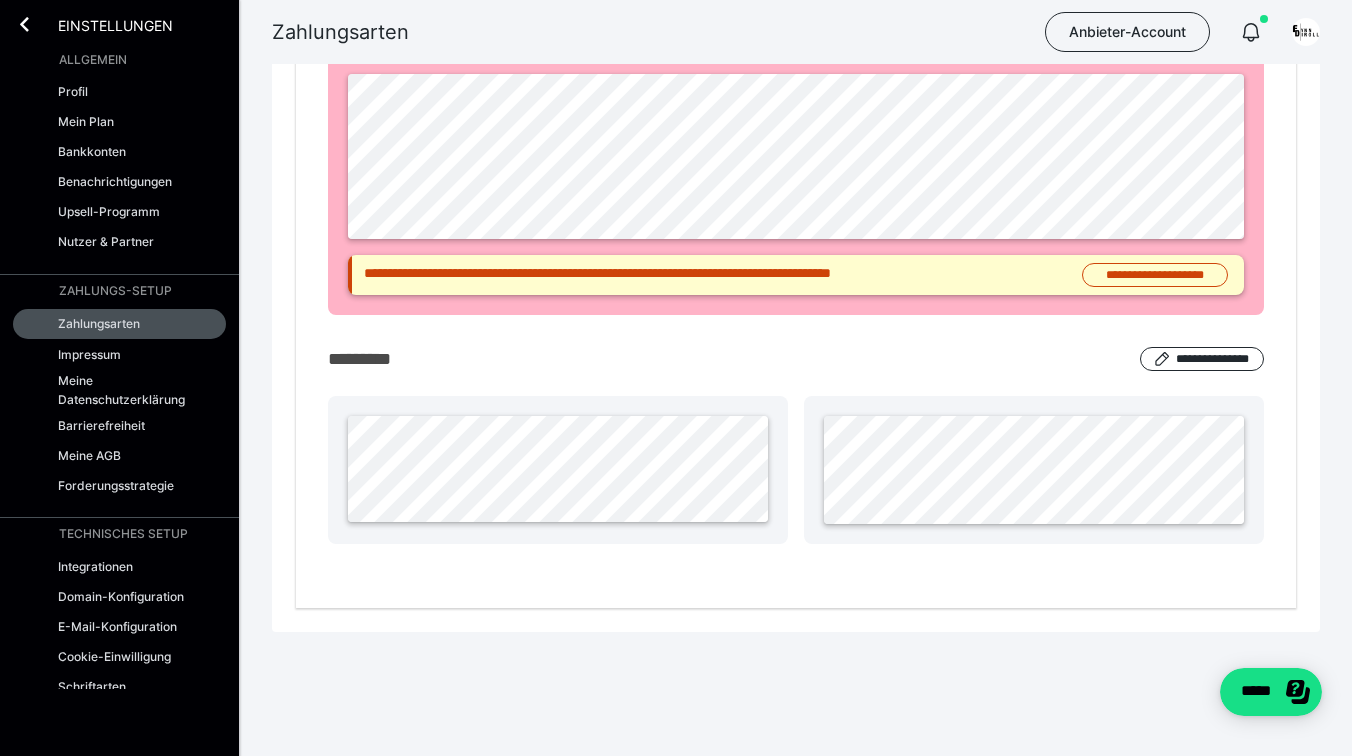 scroll, scrollTop: 624, scrollLeft: 0, axis: vertical 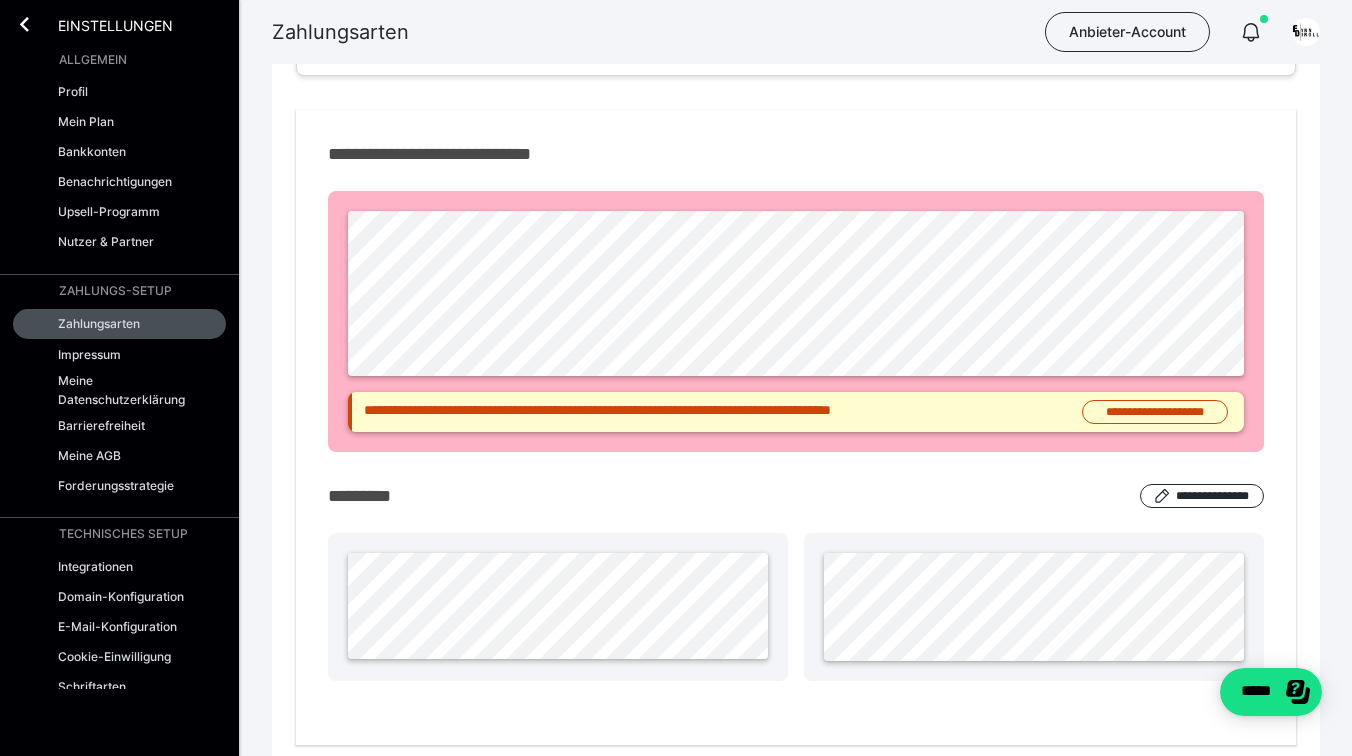 click on "**********" at bounding box center (796, 322) 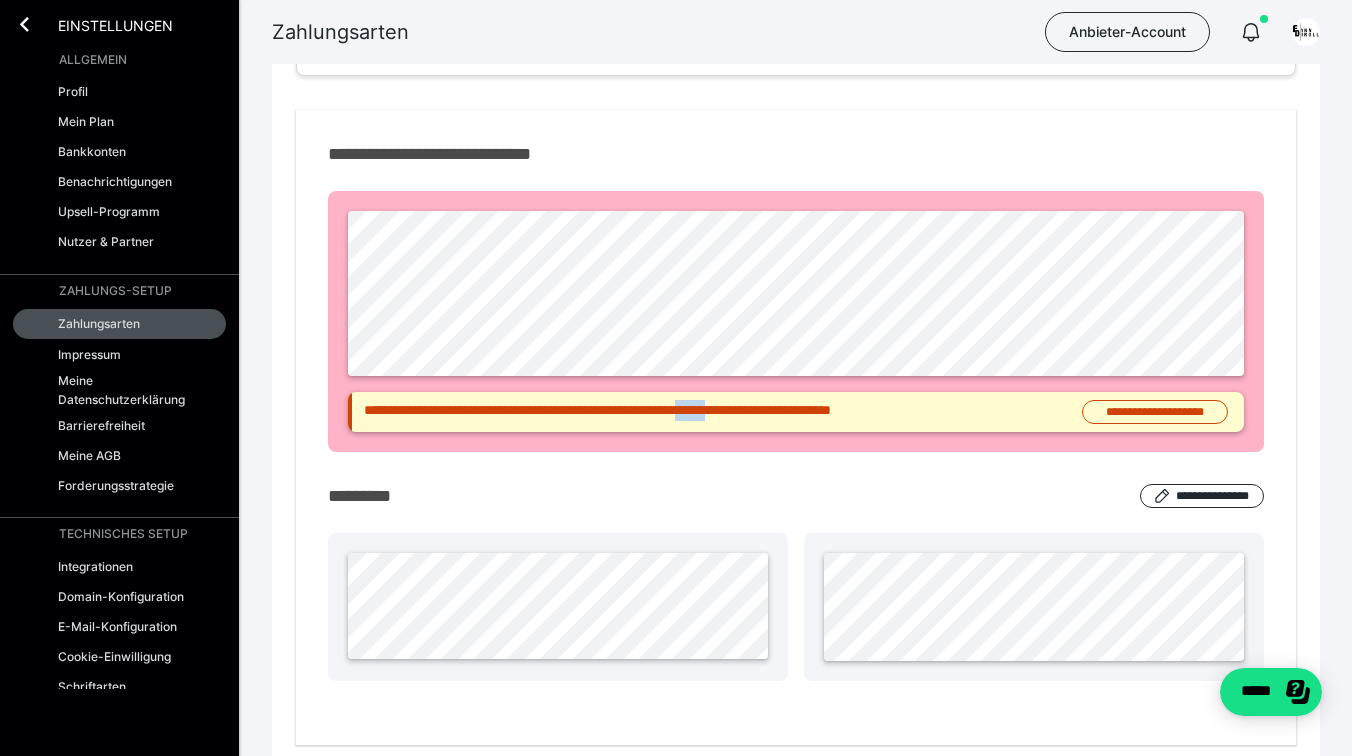 click on "**********" at bounding box center (709, 410) 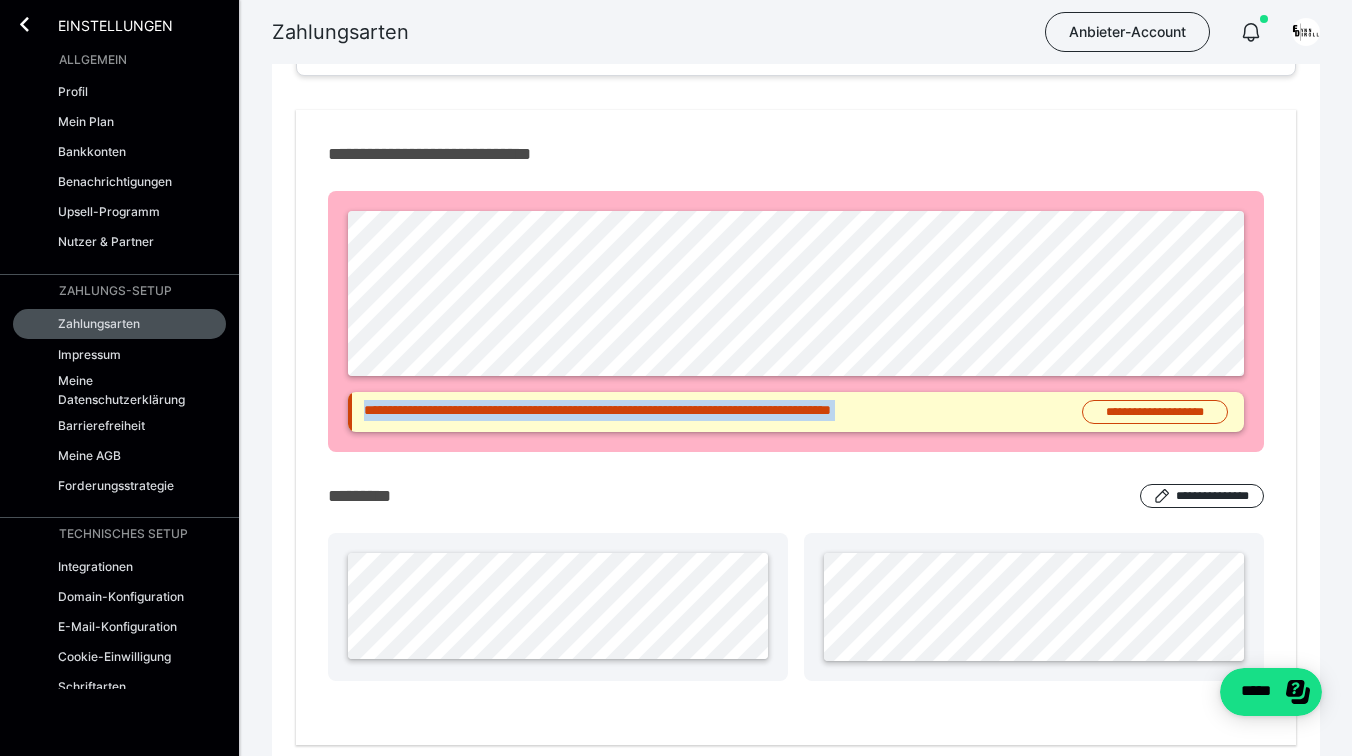 click on "**********" at bounding box center [709, 410] 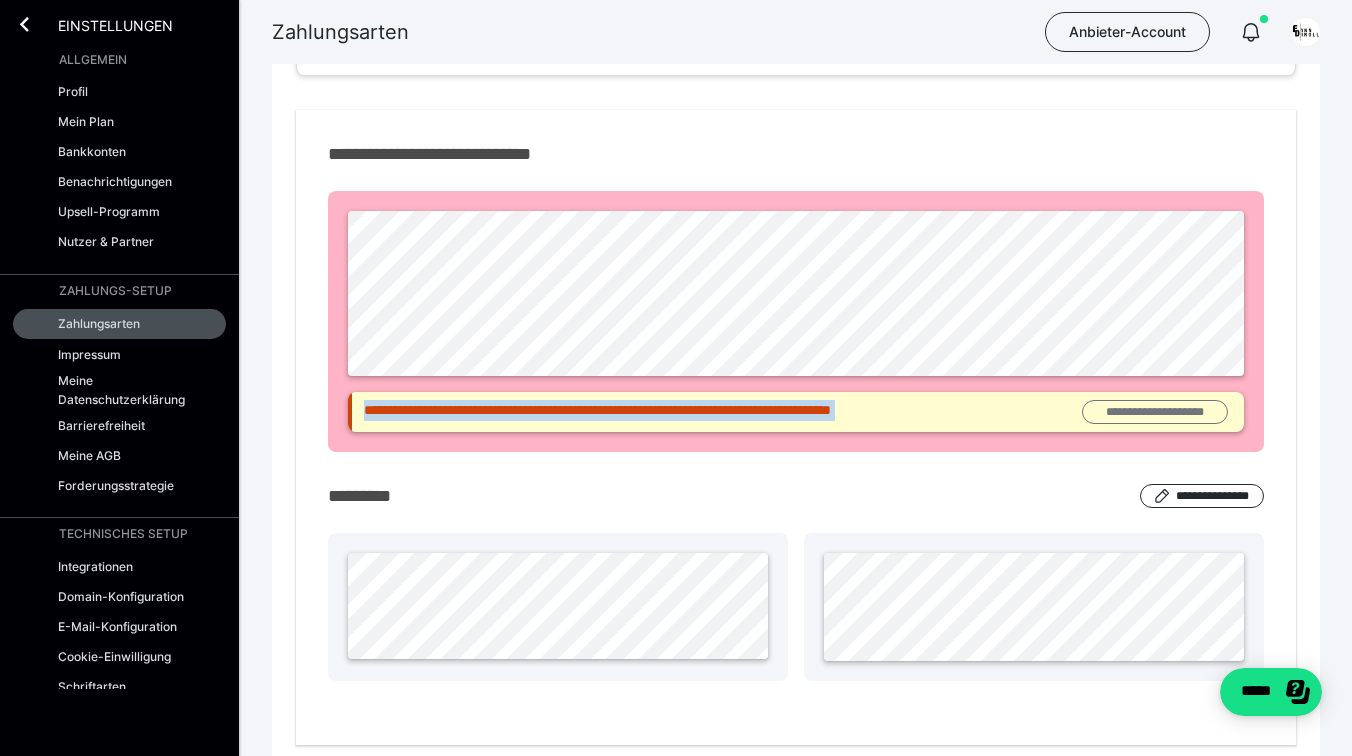 click on "**********" at bounding box center (1155, 412) 